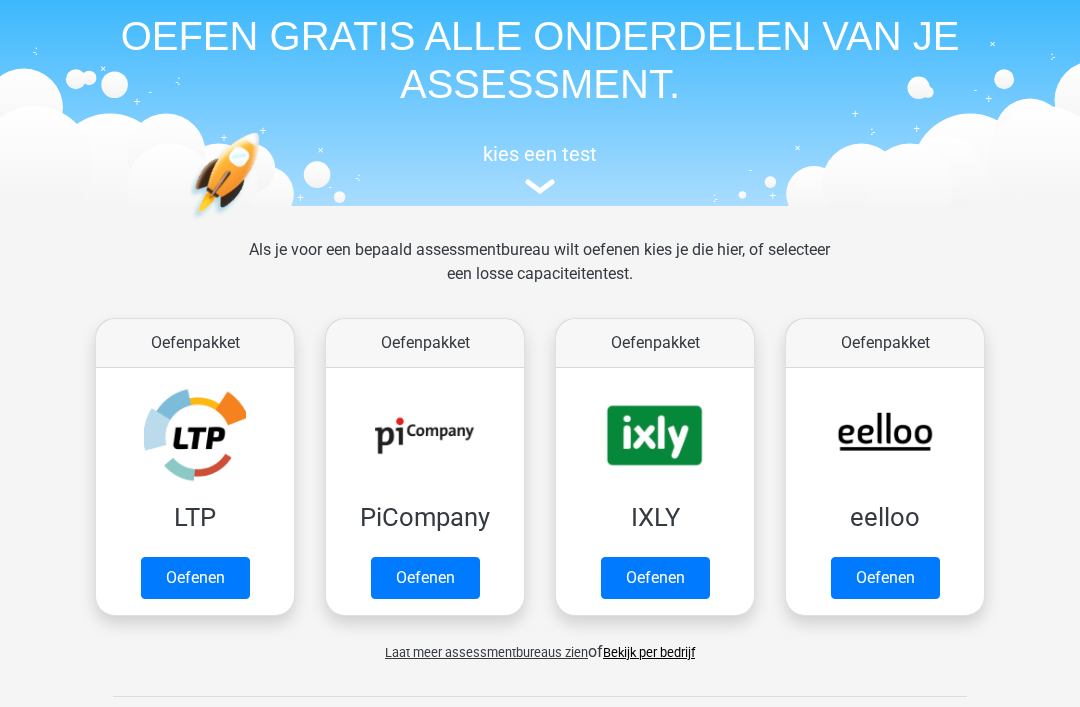 scroll, scrollTop: 80, scrollLeft: 0, axis: vertical 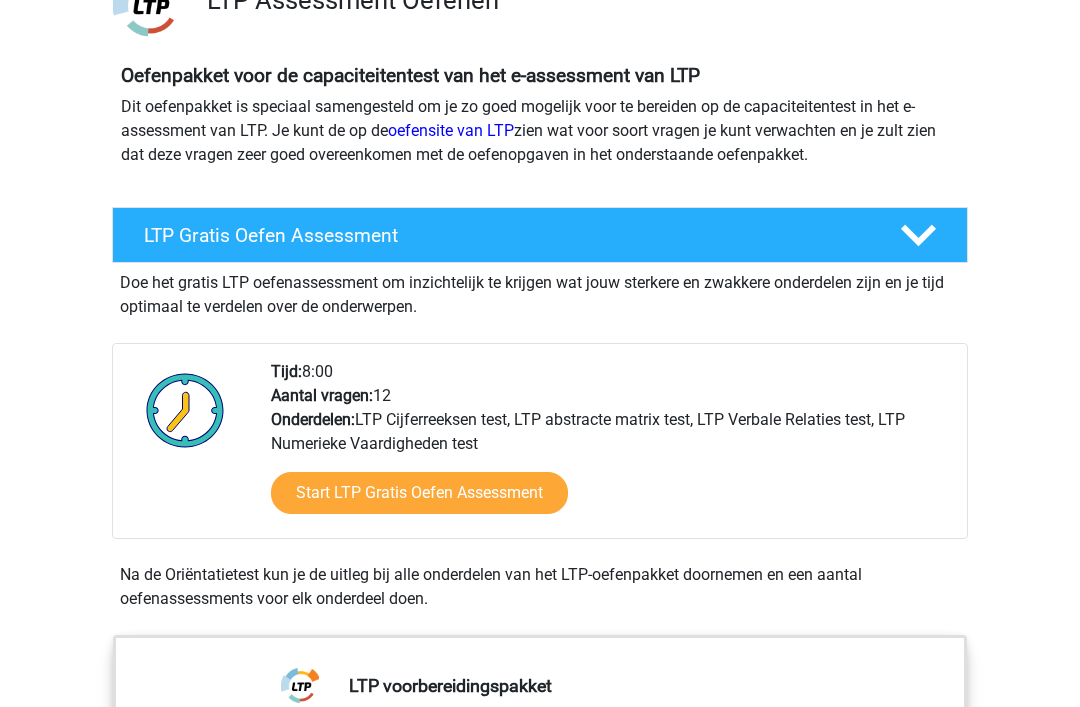 click on "Start LTP Gratis Oefen Assessment" at bounding box center (419, 494) 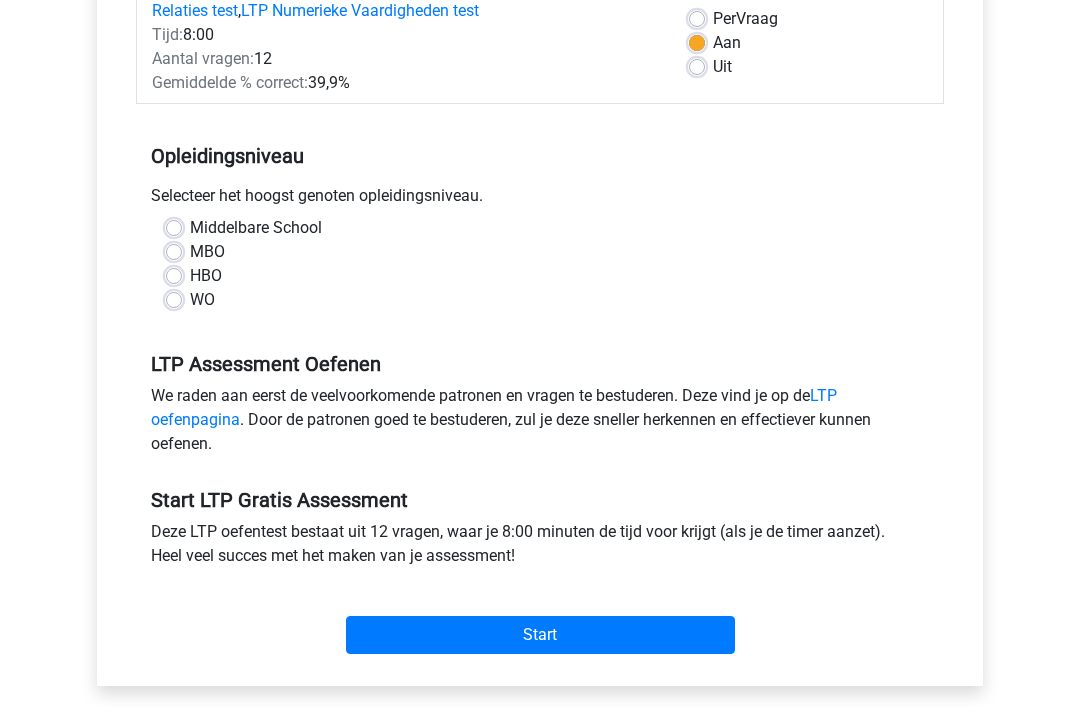 scroll, scrollTop: 301, scrollLeft: 0, axis: vertical 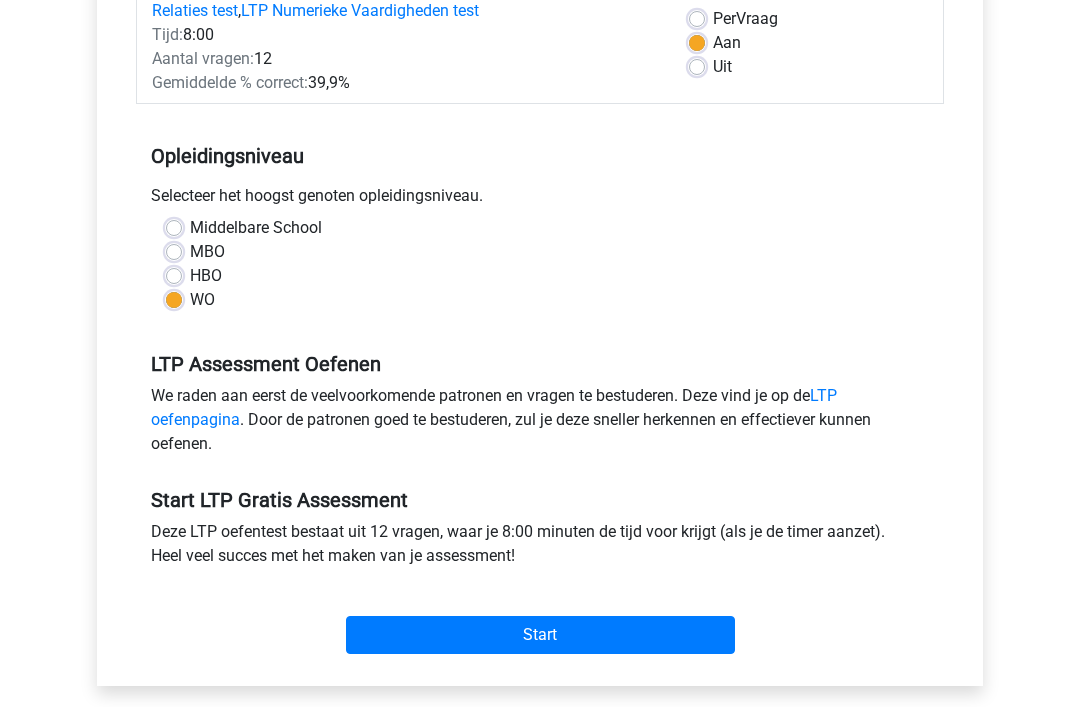 click on "Start" at bounding box center (540, 636) 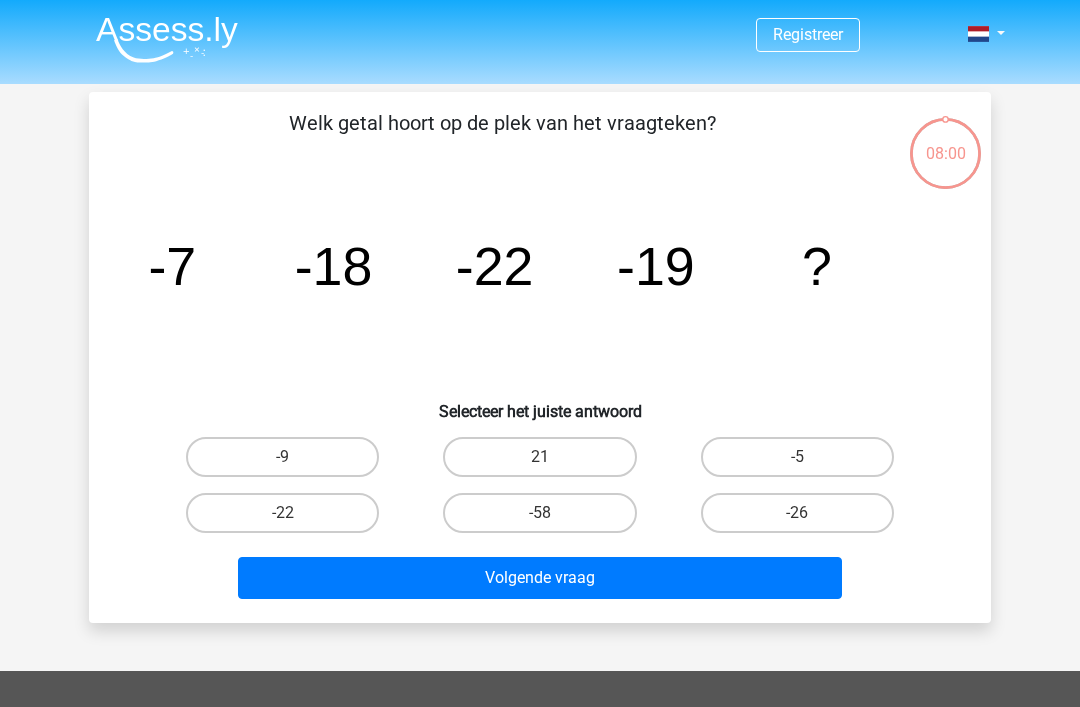 scroll, scrollTop: 0, scrollLeft: 0, axis: both 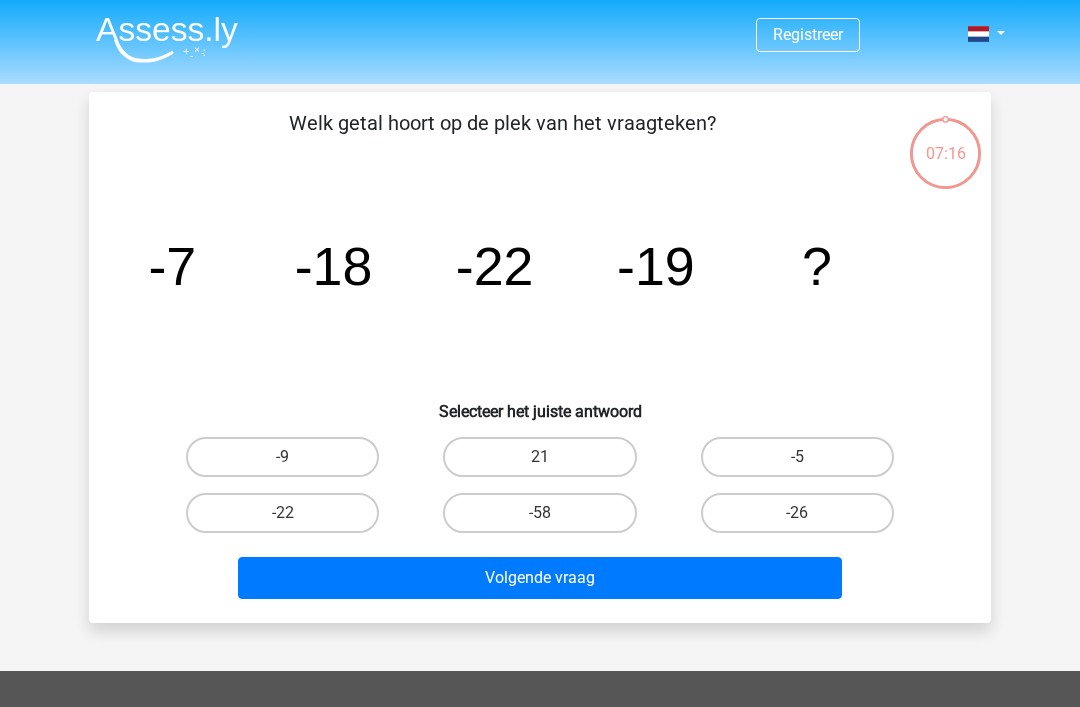 click on "-5" at bounding box center (803, 463) 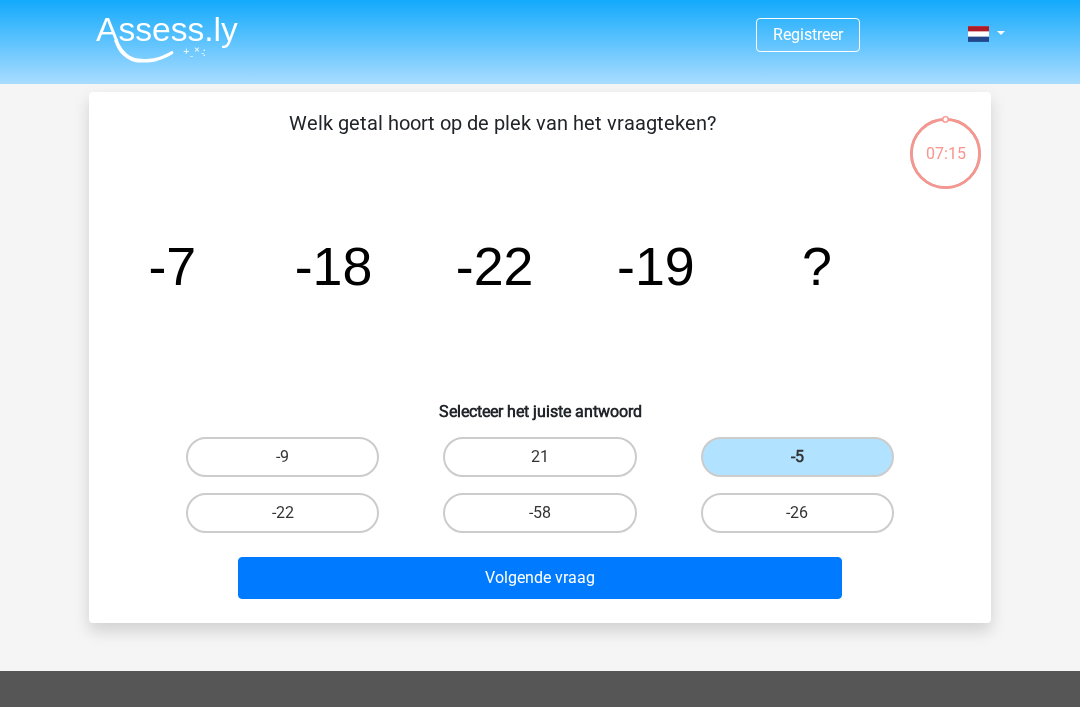 click on "Volgende vraag" at bounding box center [540, 578] 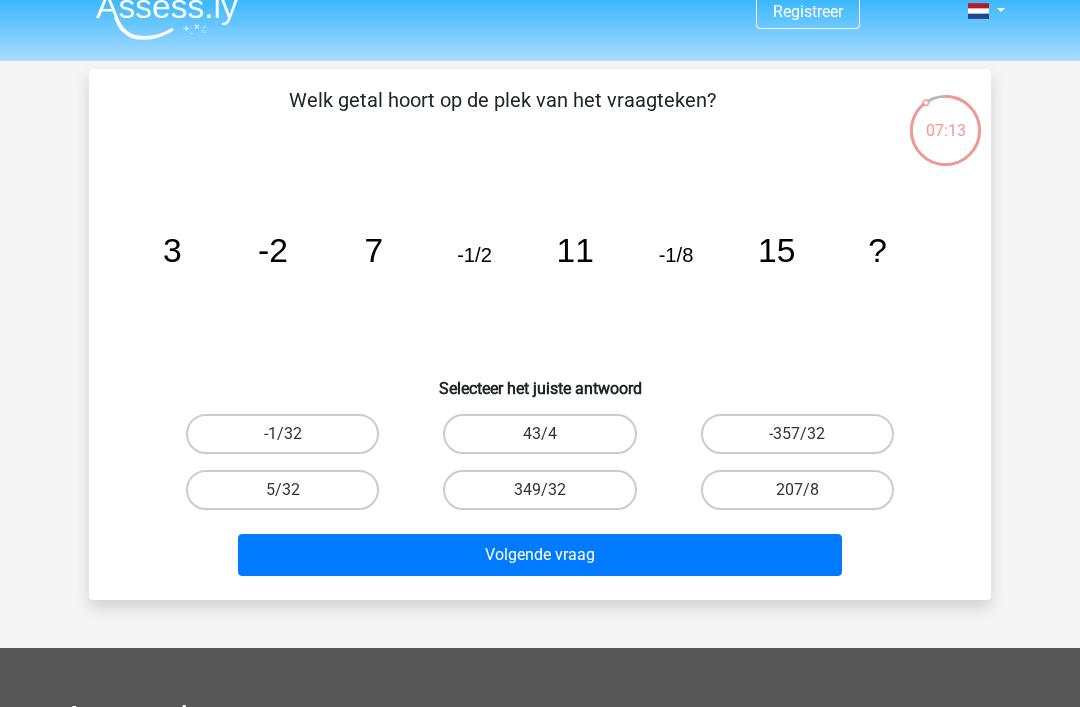scroll, scrollTop: 6, scrollLeft: 0, axis: vertical 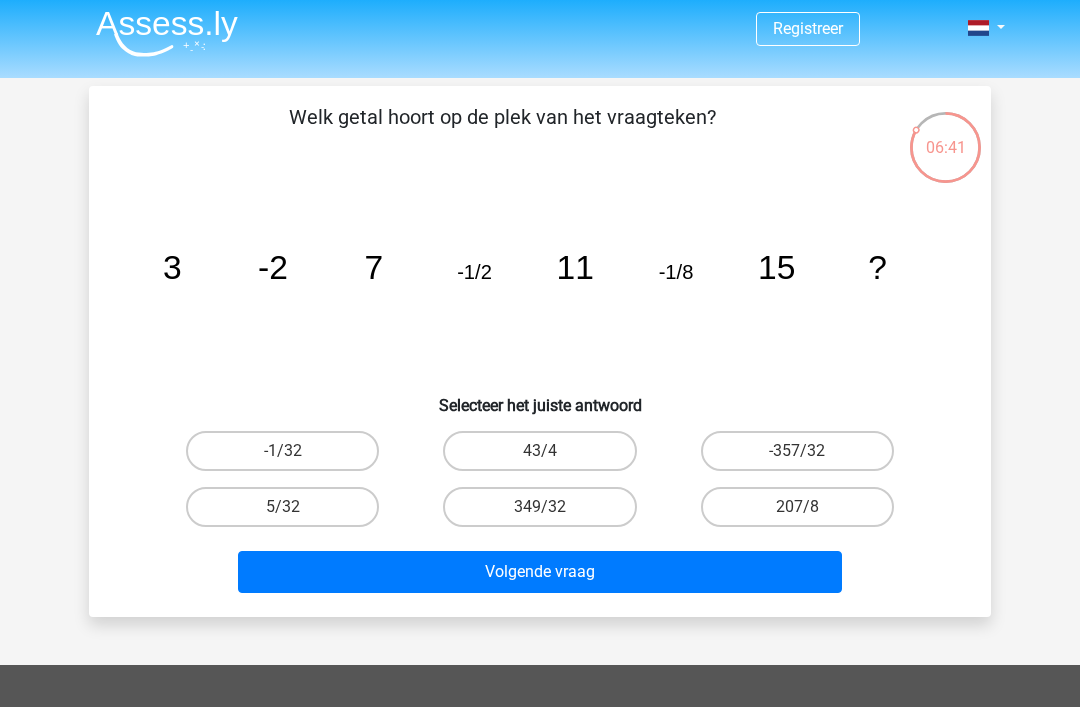 click on "43/4" at bounding box center (539, 451) 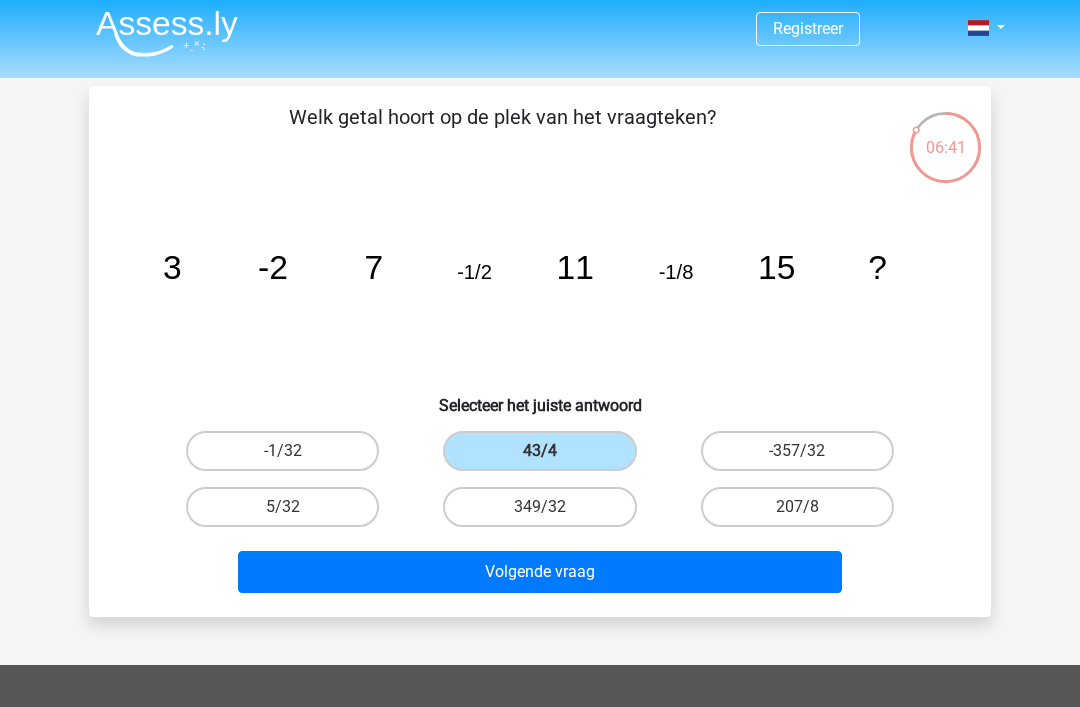 click on "Volgende vraag" at bounding box center (540, 572) 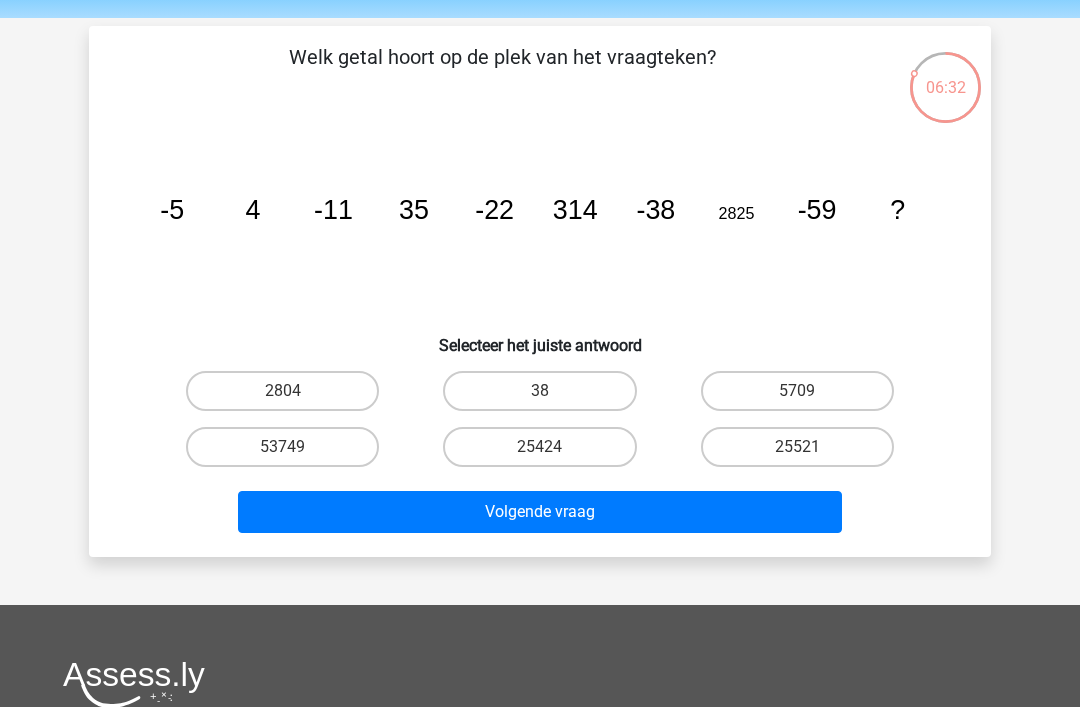 scroll, scrollTop: 0, scrollLeft: 0, axis: both 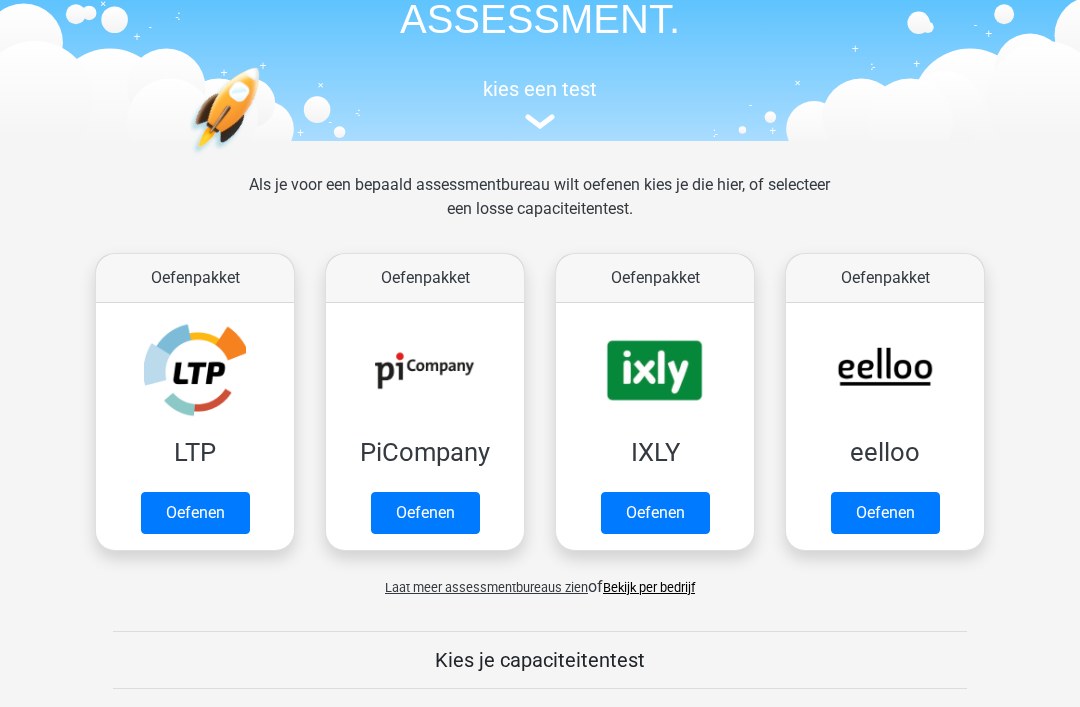 click on "Oefenen" at bounding box center [425, 514] 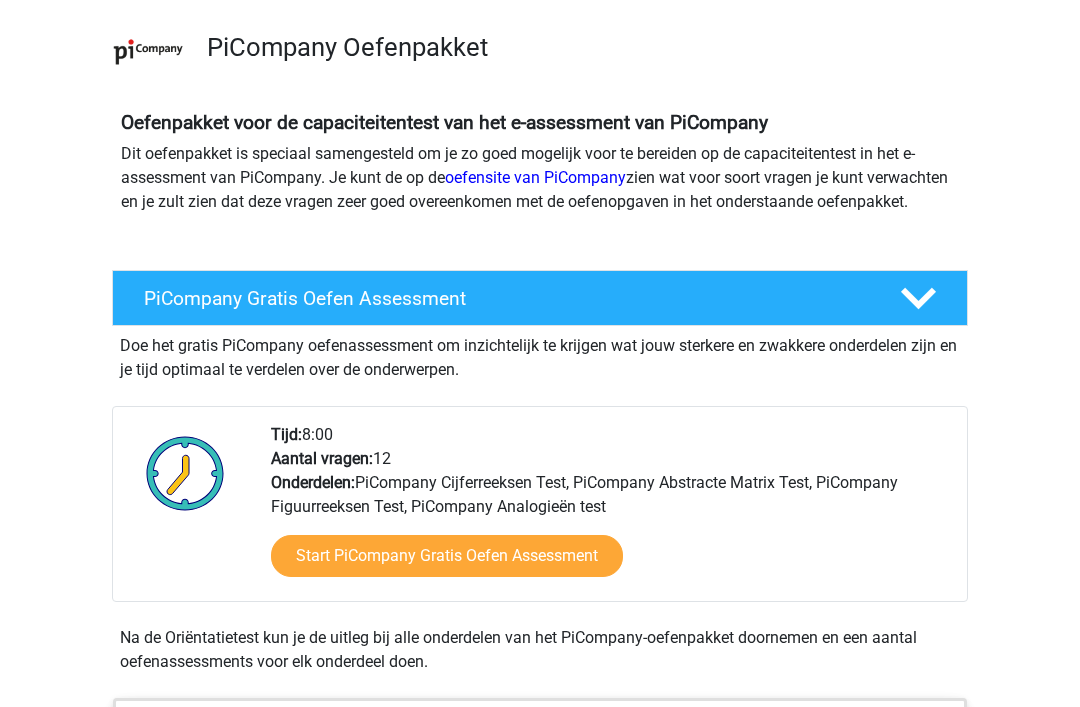 scroll, scrollTop: 158, scrollLeft: 0, axis: vertical 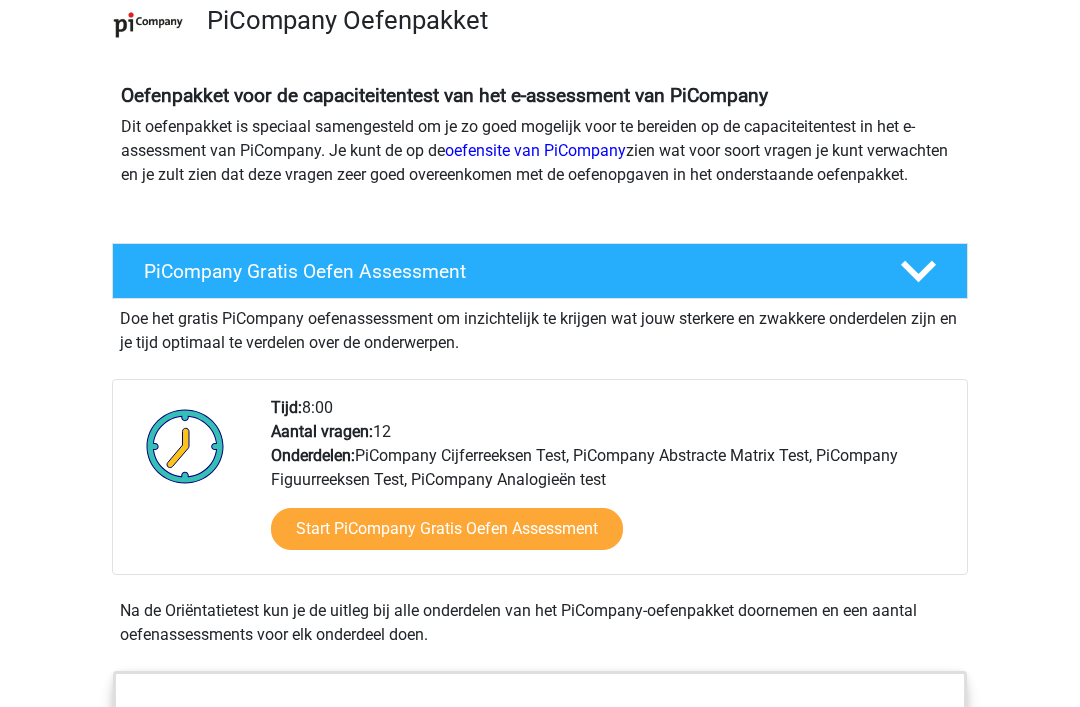 click on "Start PiCompany Gratis Oefen Assessment" at bounding box center (447, 530) 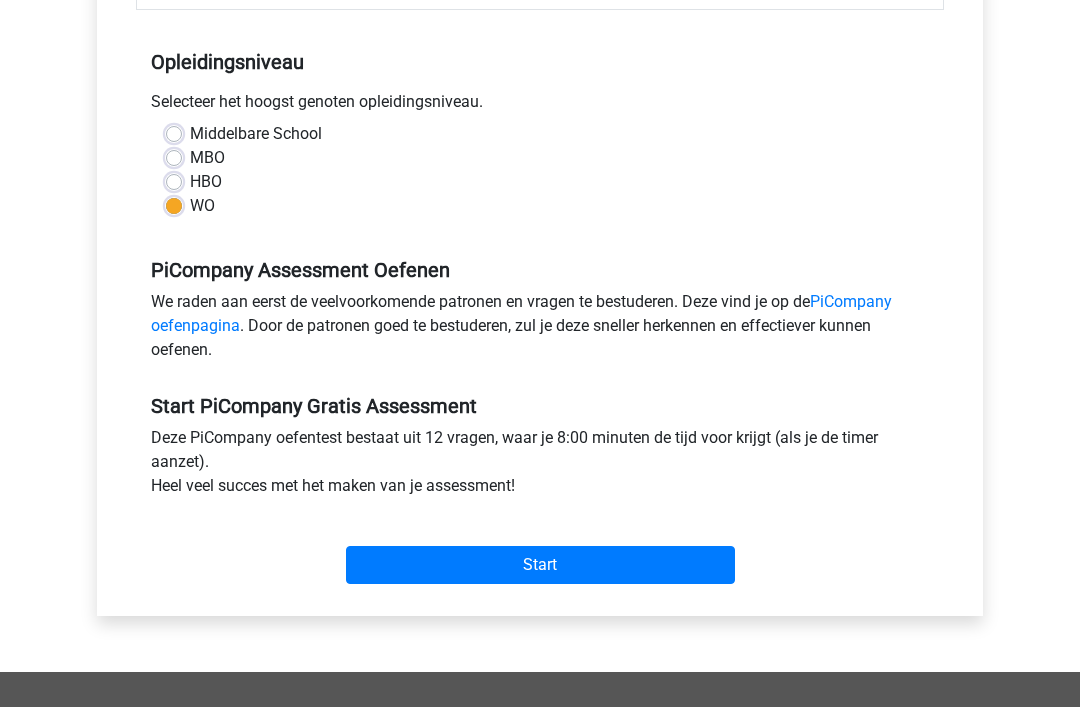 scroll, scrollTop: 396, scrollLeft: 0, axis: vertical 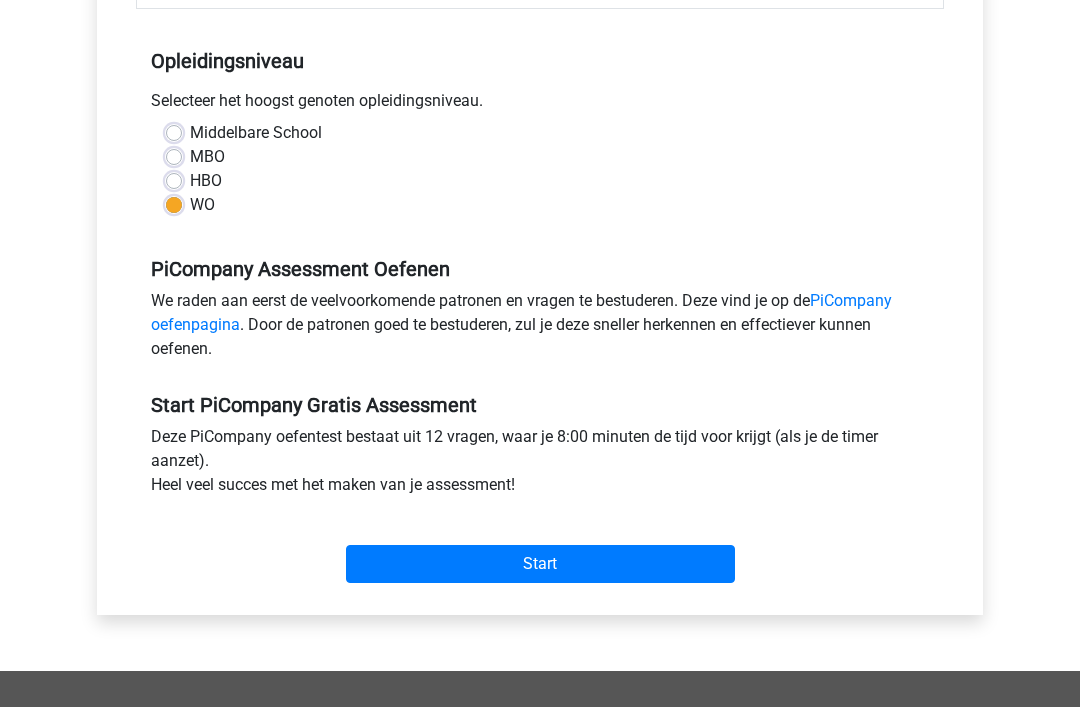 click on "Start" at bounding box center (540, 565) 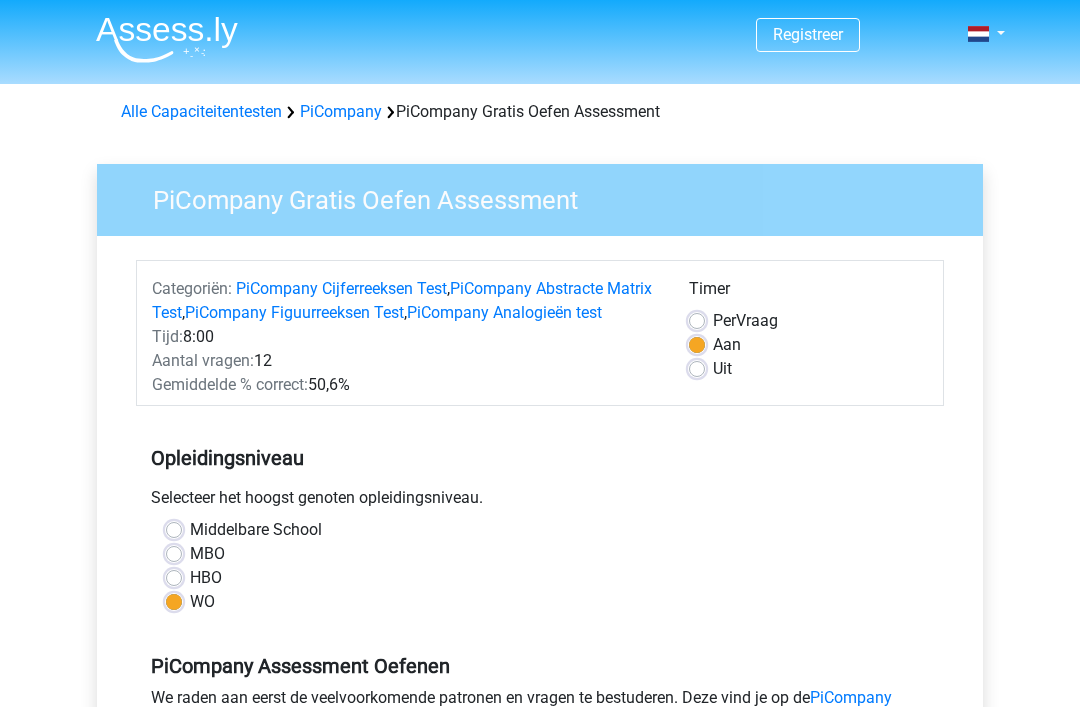 scroll, scrollTop: 460, scrollLeft: 0, axis: vertical 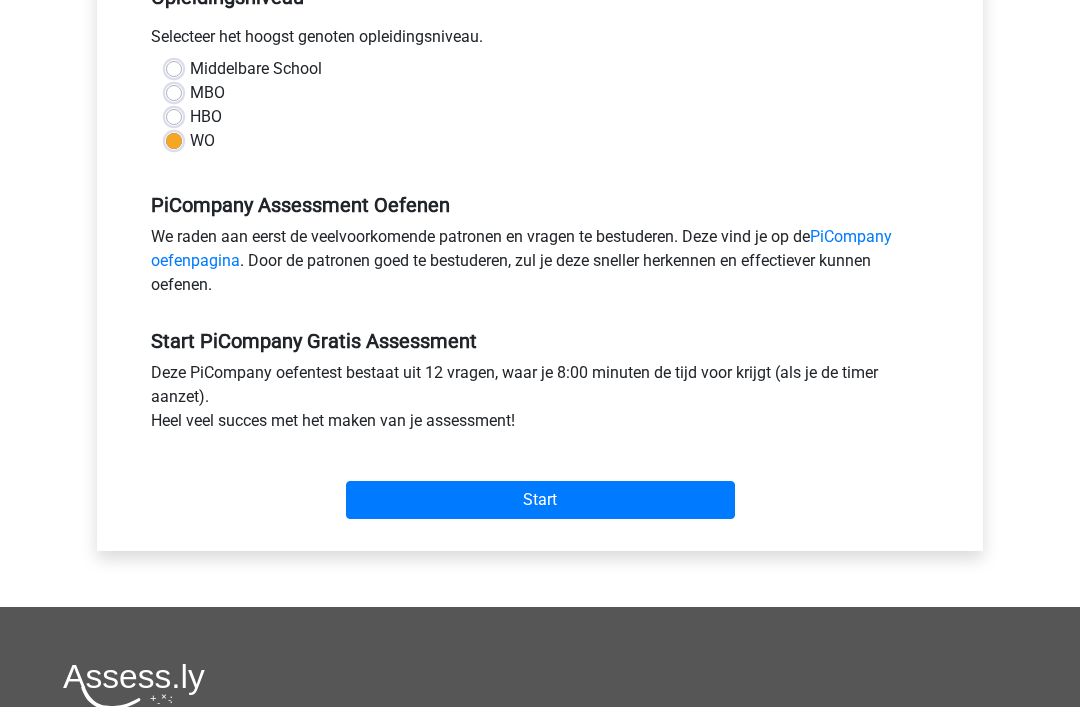 click on "PiCompany
oefenpagina" at bounding box center [521, 249] 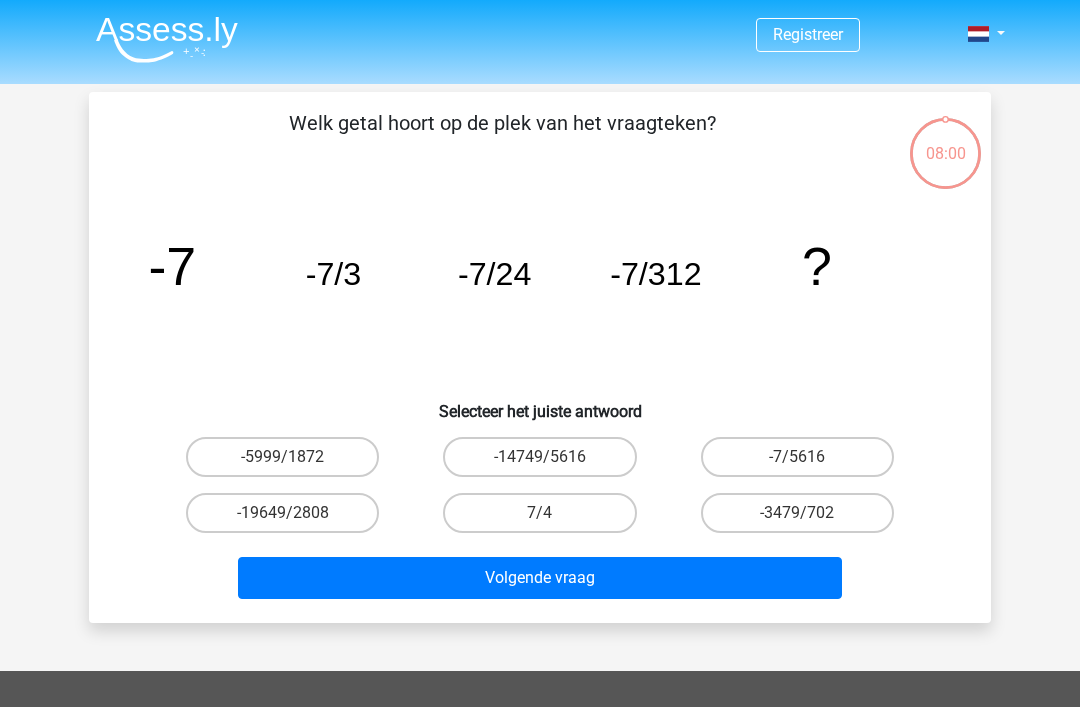 scroll, scrollTop: 0, scrollLeft: 0, axis: both 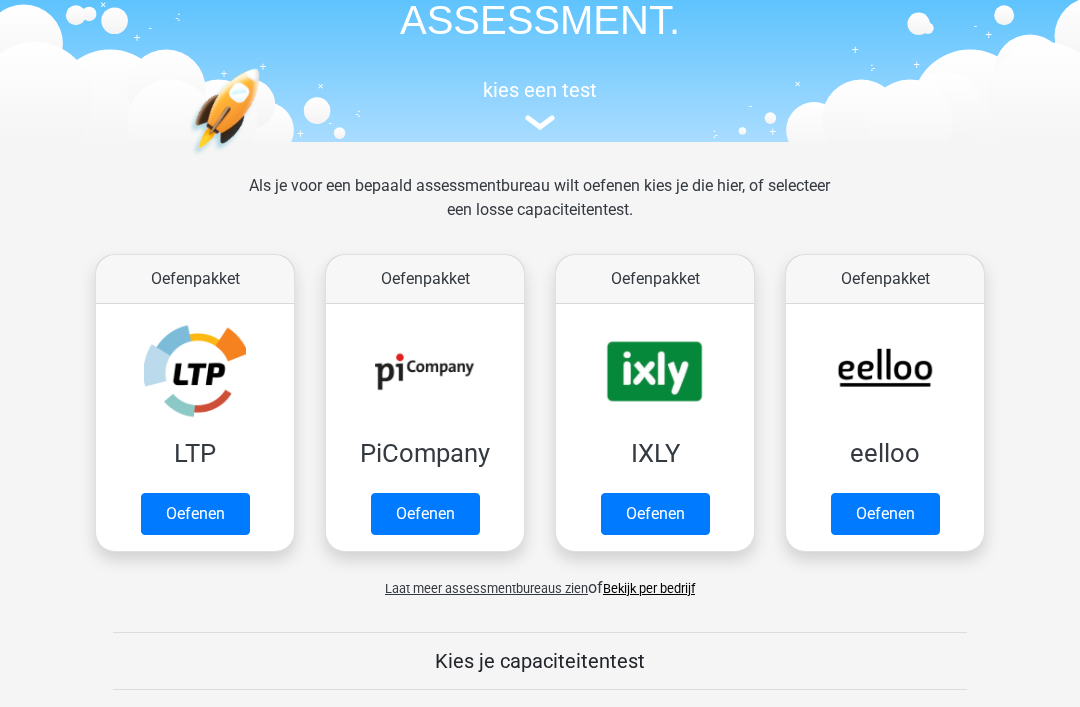 click on "Oefenen" at bounding box center [655, 514] 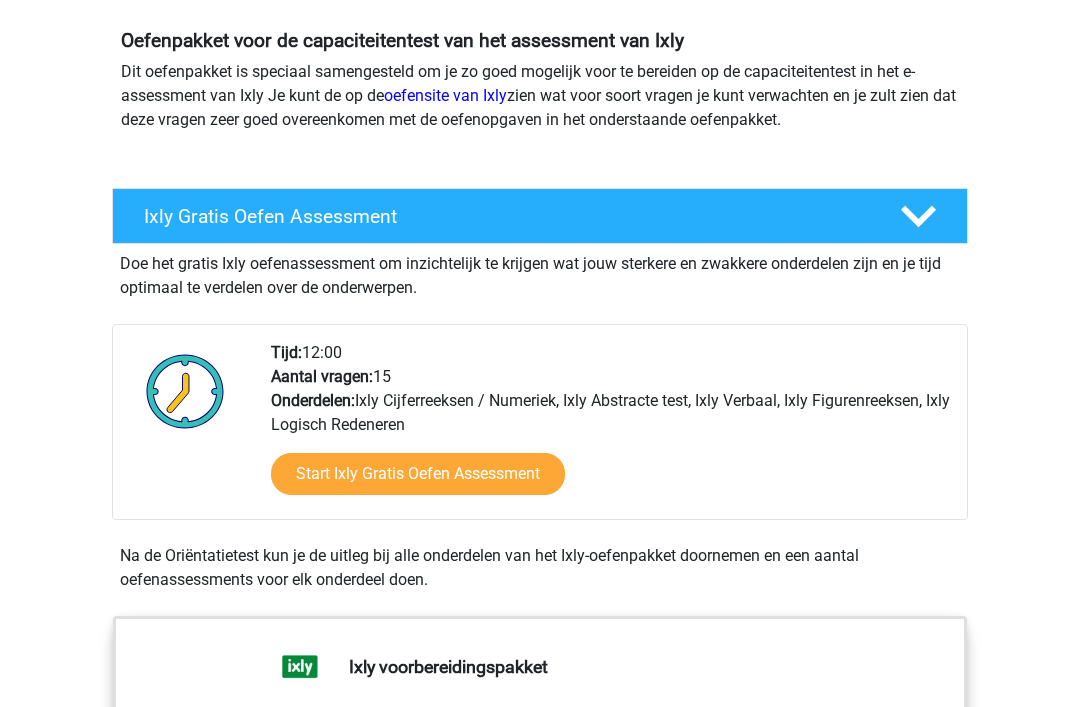 scroll, scrollTop: 214, scrollLeft: 0, axis: vertical 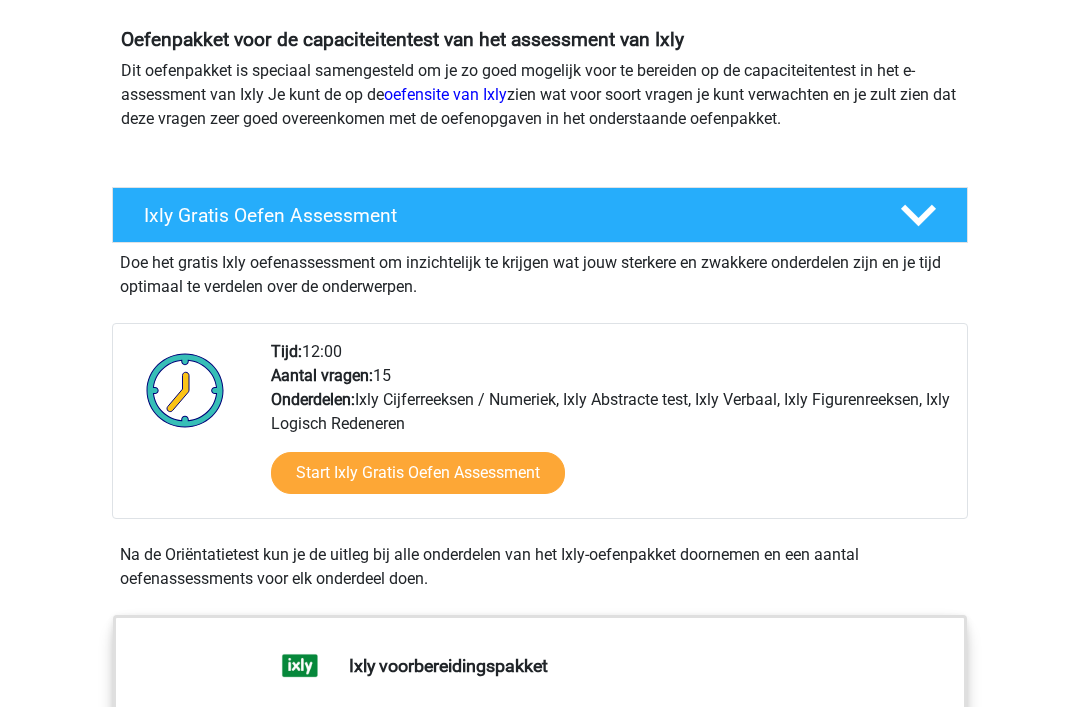 click on "Start Ixly Gratis Oefen Assessment" at bounding box center [418, 474] 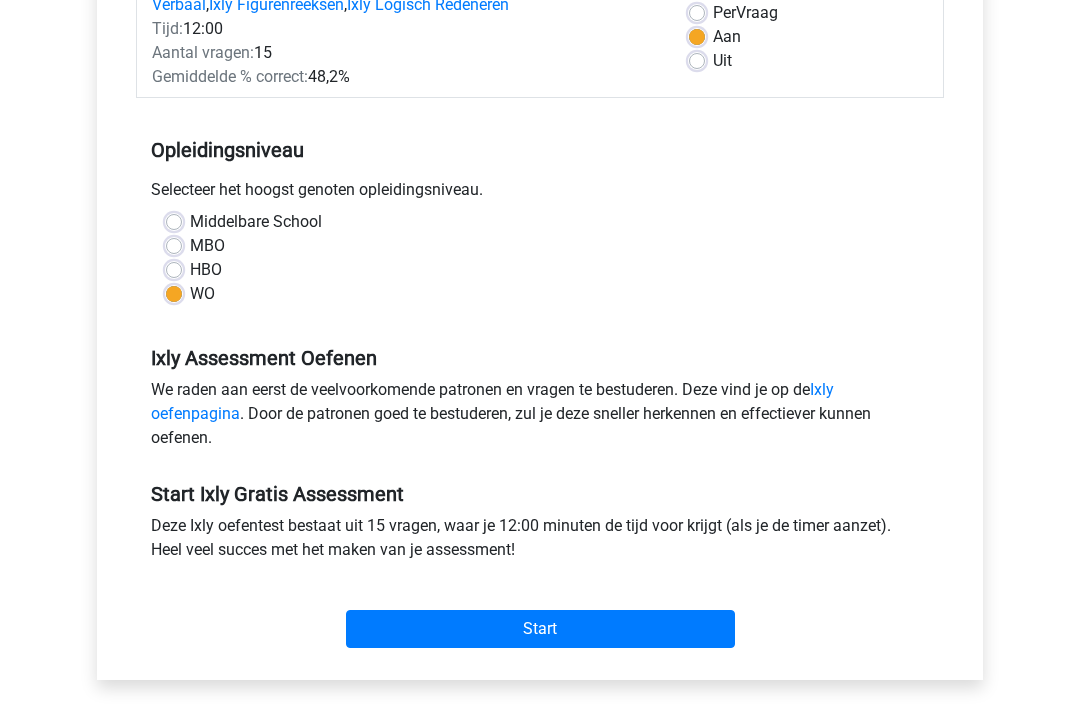 scroll, scrollTop: 312, scrollLeft: 0, axis: vertical 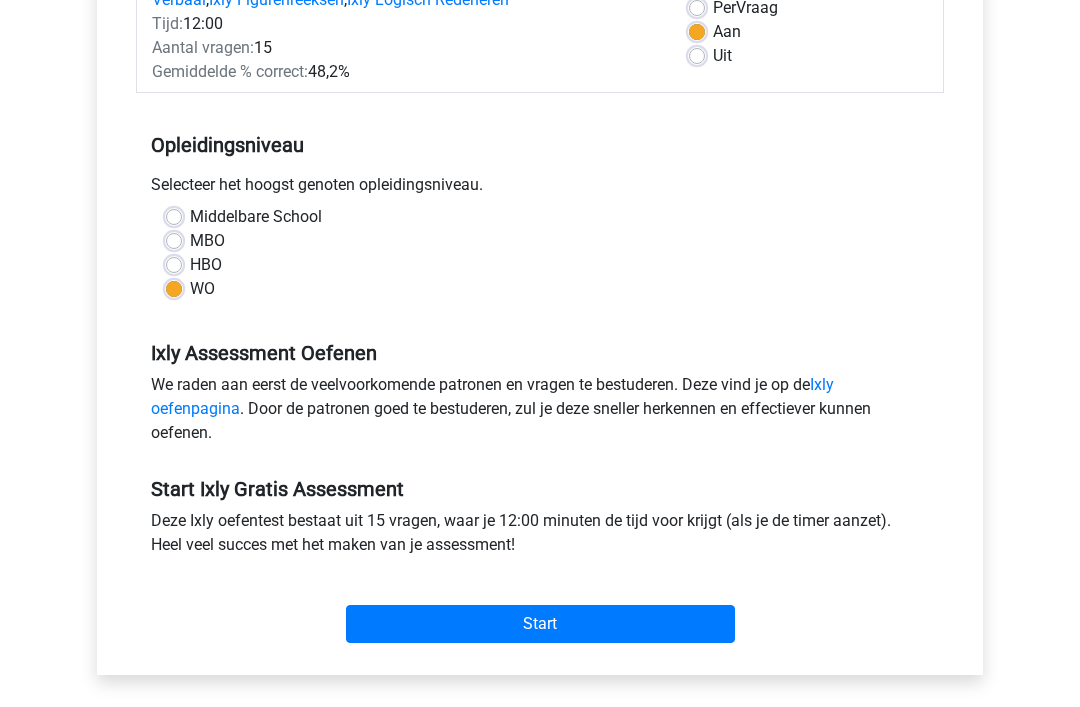 click on "Start" at bounding box center (540, 625) 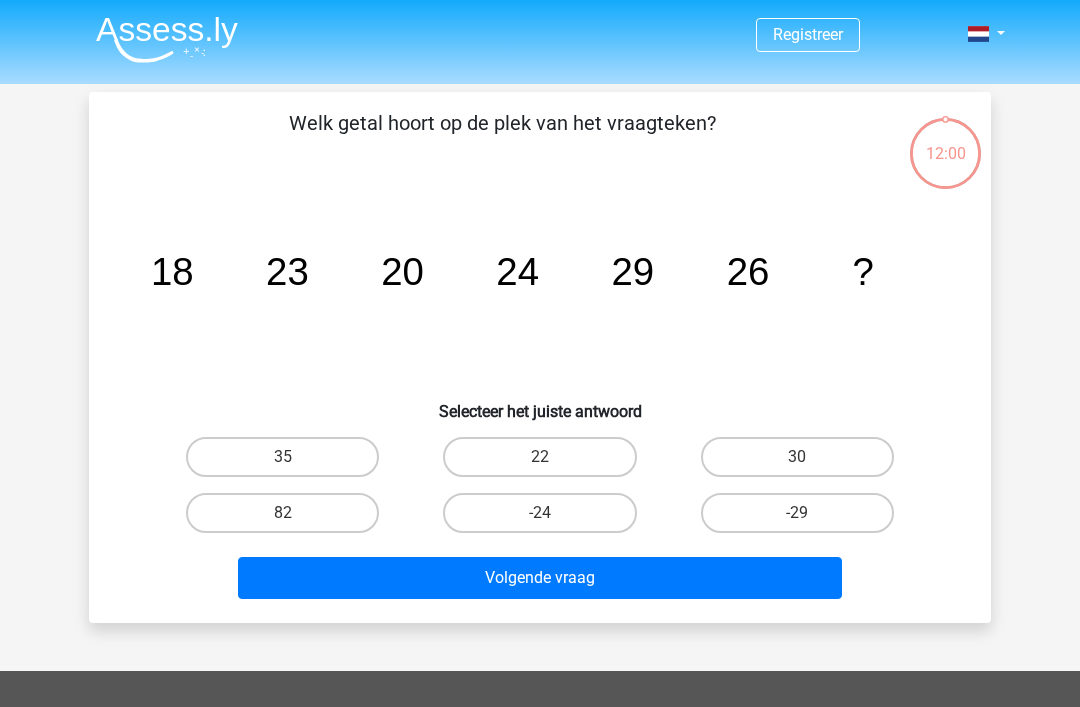 scroll, scrollTop: 0, scrollLeft: 0, axis: both 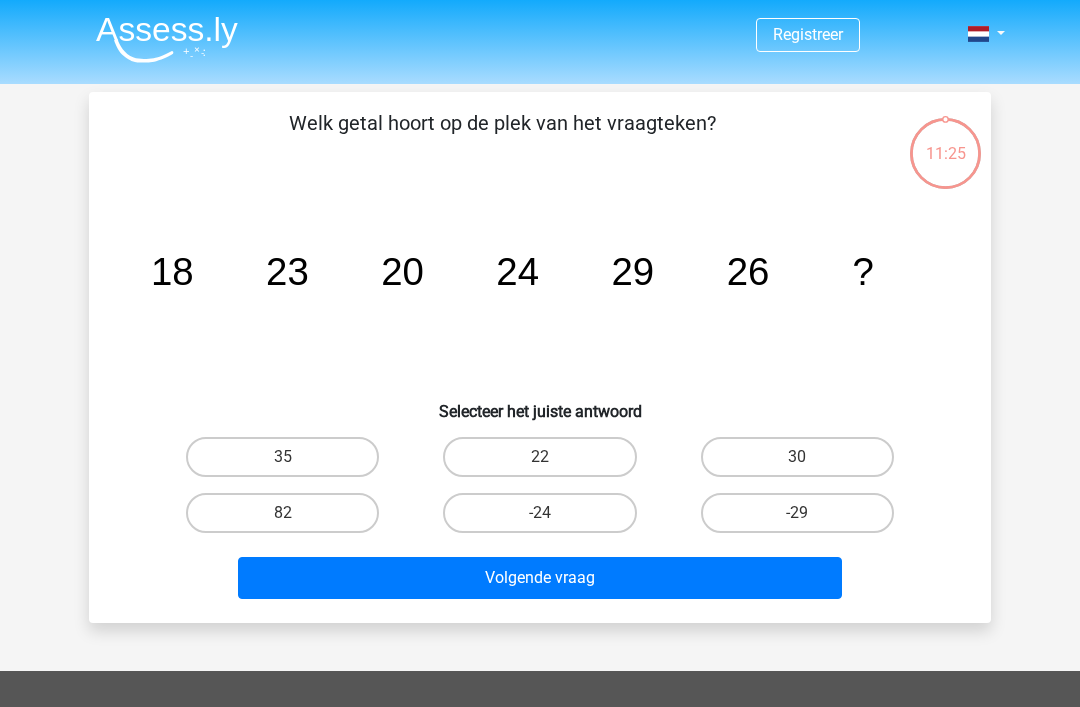 click on "30" at bounding box center (797, 457) 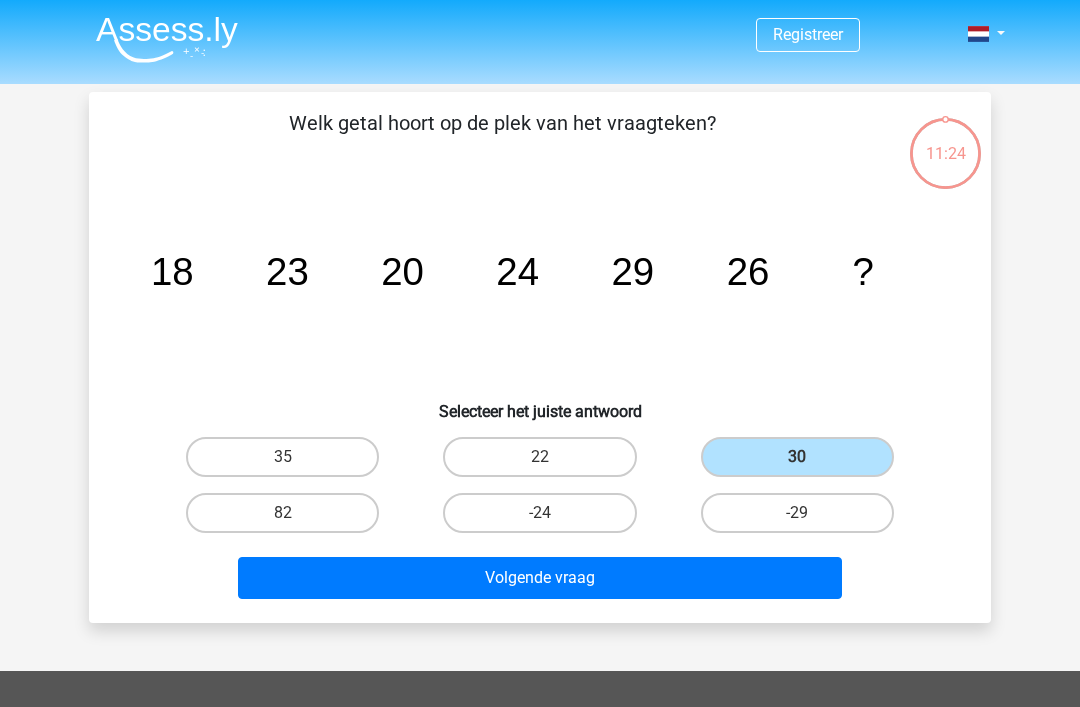 click on "Volgende vraag" at bounding box center [540, 578] 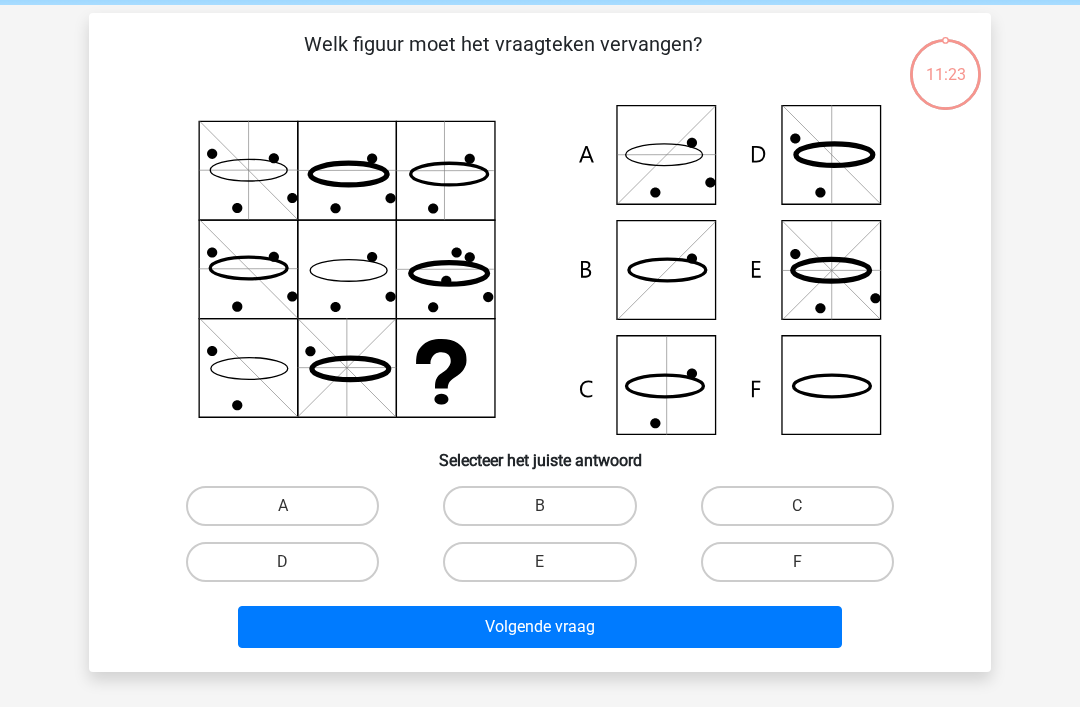 scroll, scrollTop: 92, scrollLeft: 0, axis: vertical 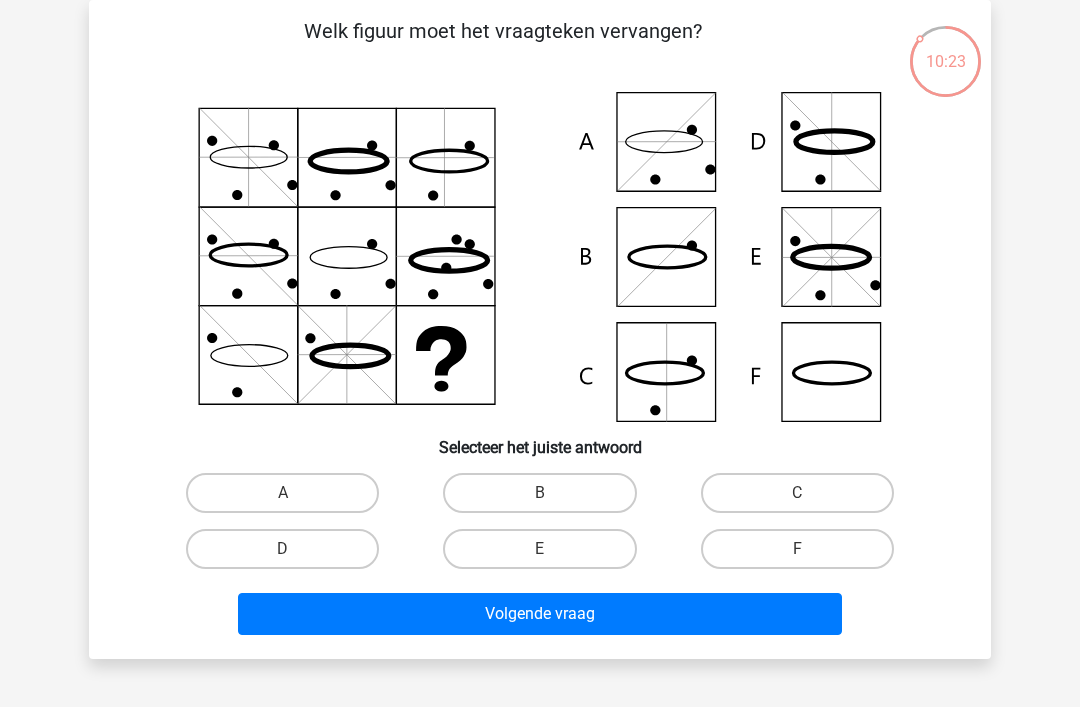 click on "A" at bounding box center (282, 493) 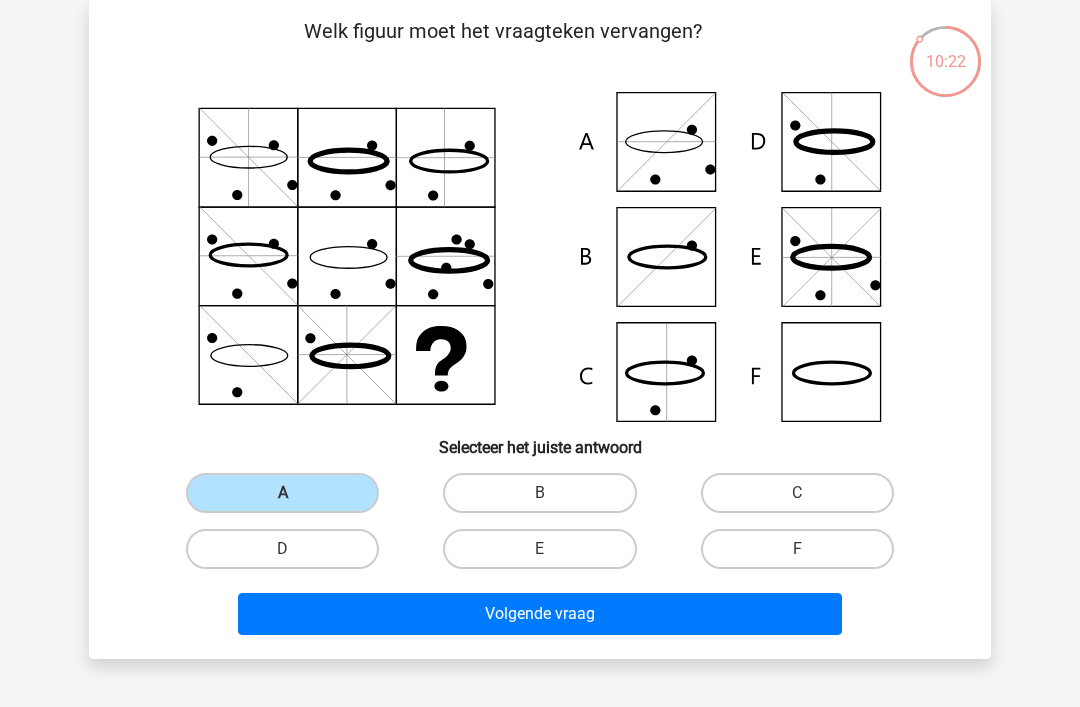 click on "Volgende vraag" at bounding box center (540, 614) 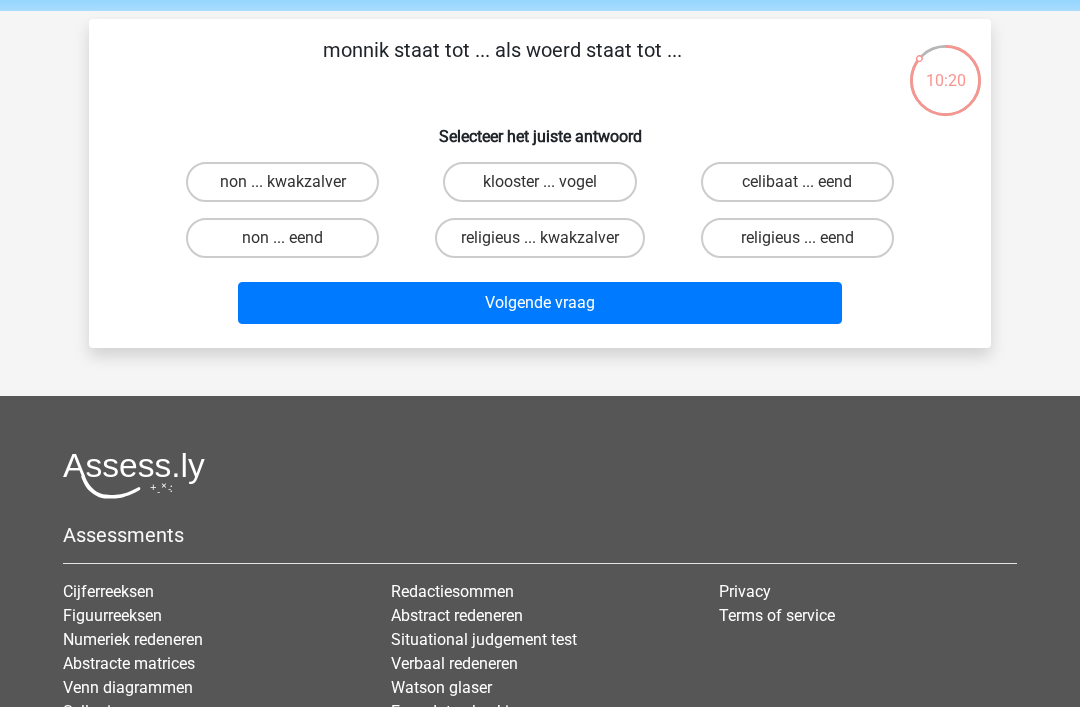scroll, scrollTop: 0, scrollLeft: 0, axis: both 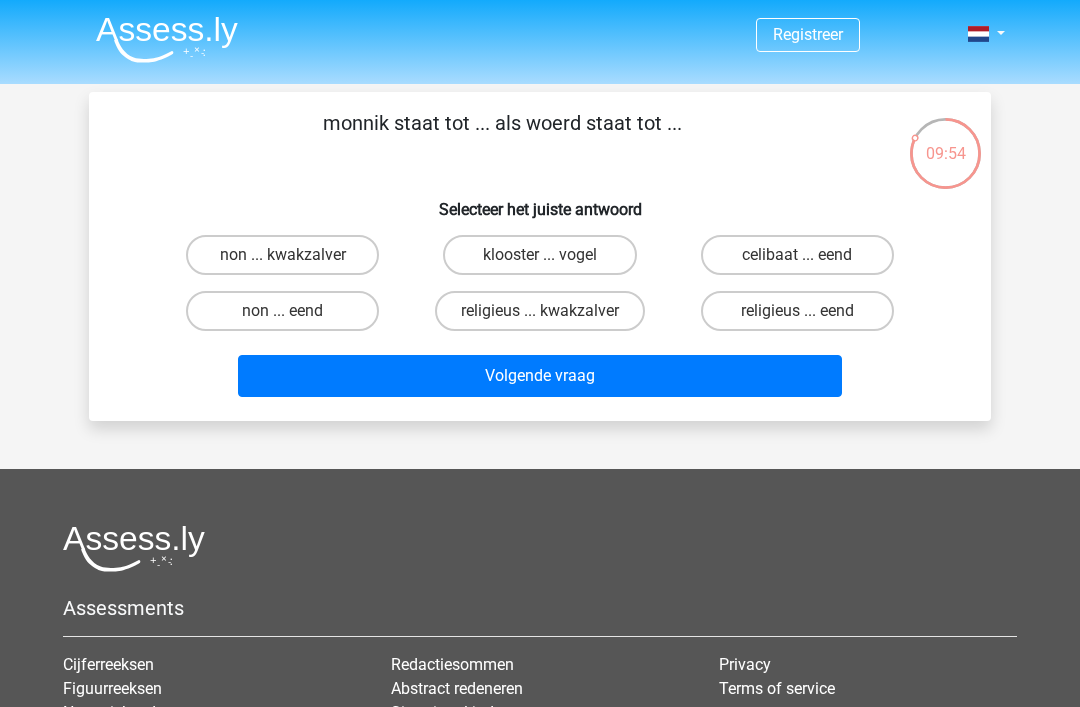click on "celibaat ... eend" at bounding box center [797, 255] 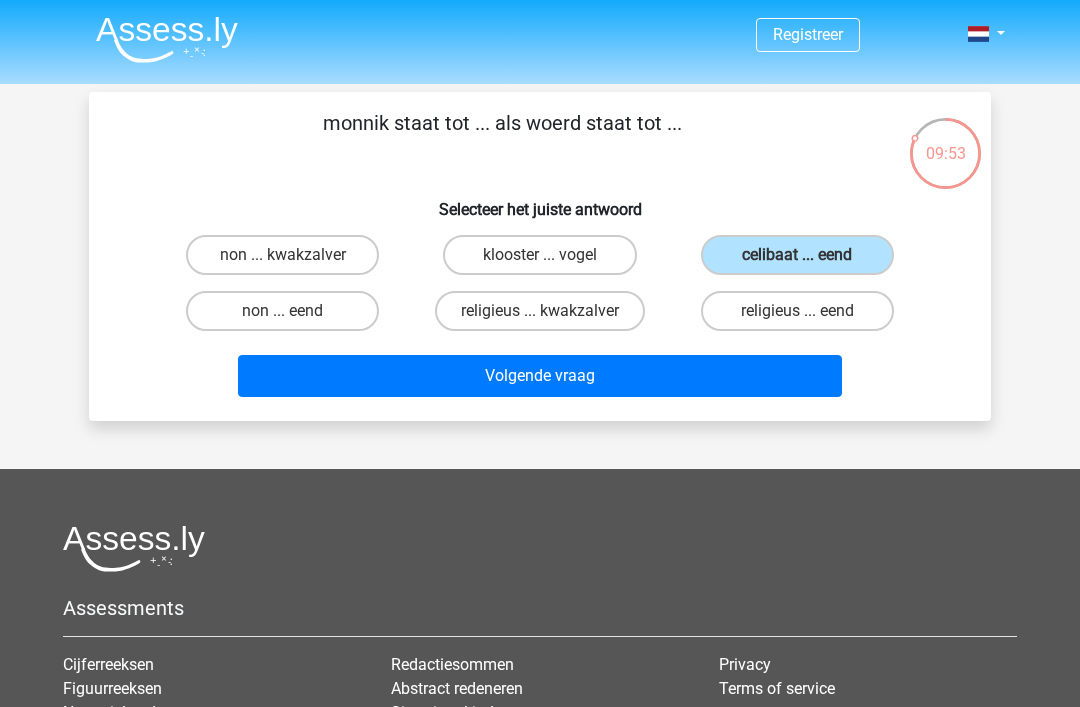 click on "Volgende vraag" at bounding box center (540, 376) 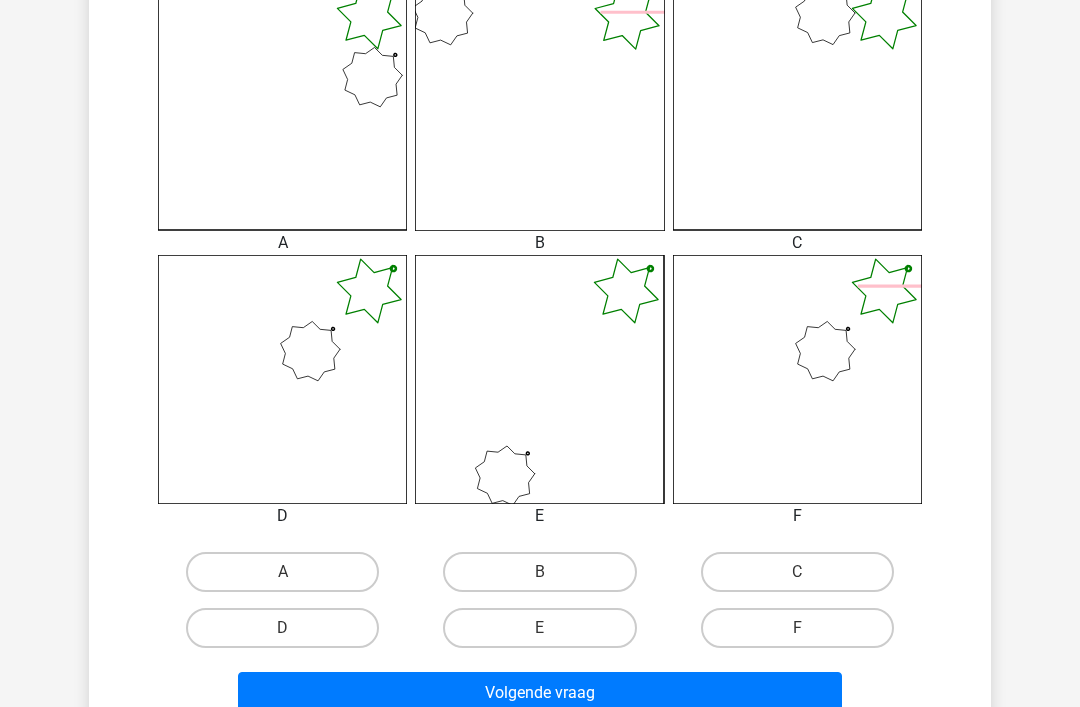 scroll, scrollTop: 588, scrollLeft: 0, axis: vertical 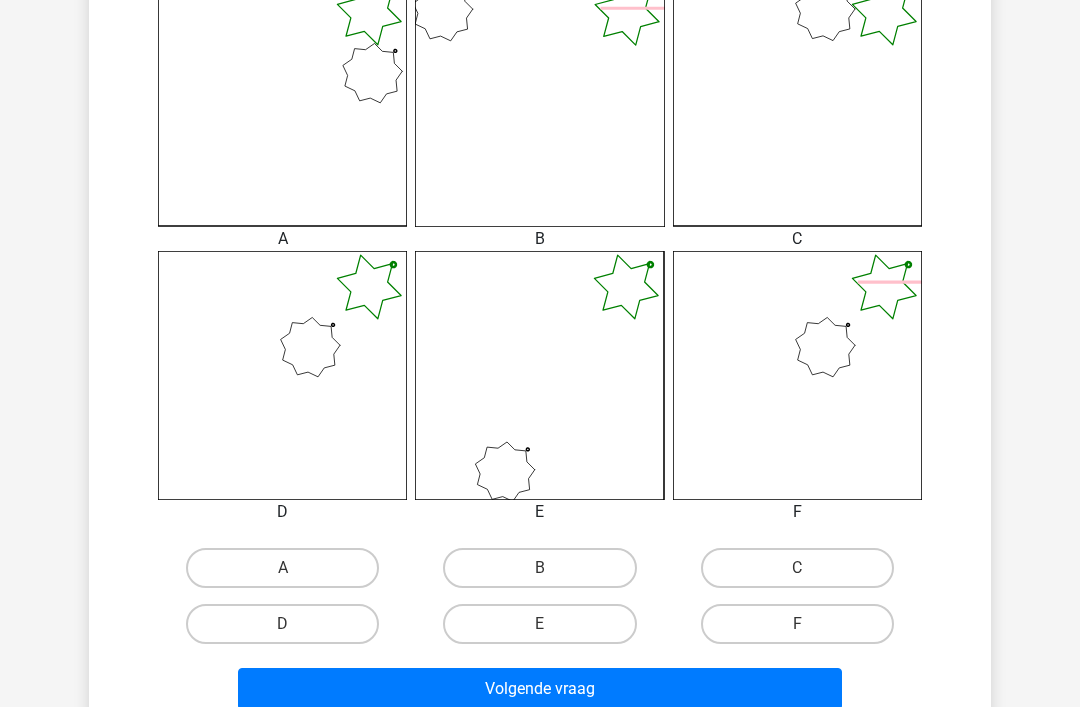 click on "D" at bounding box center (282, 624) 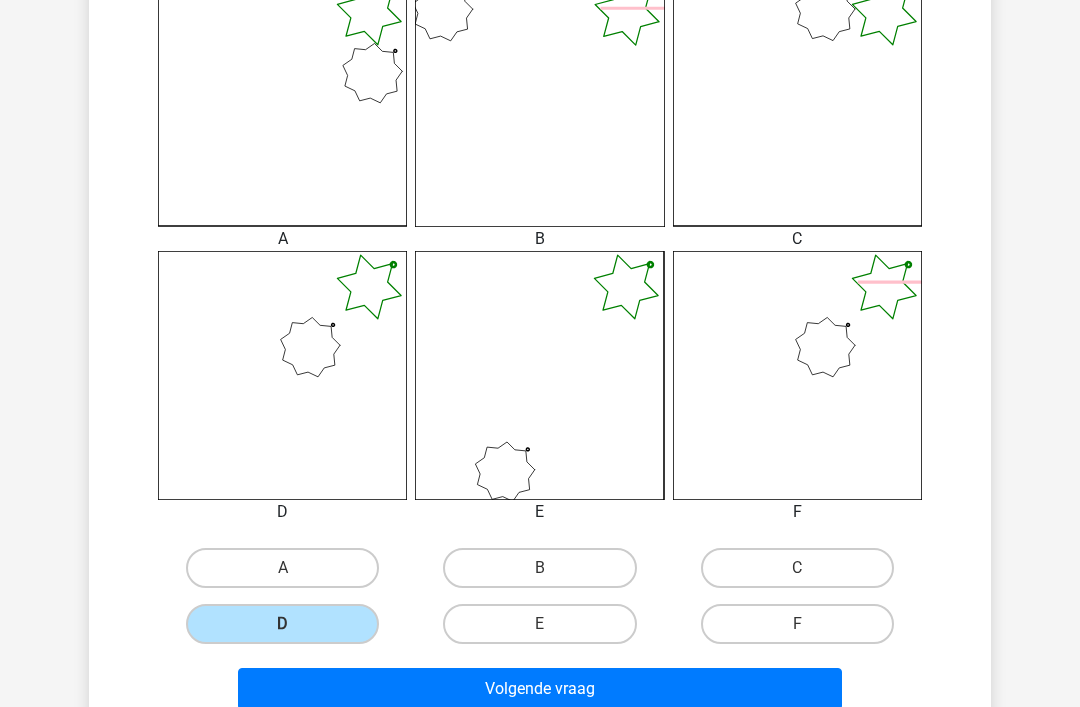 click on "Volgende vraag" at bounding box center [540, 689] 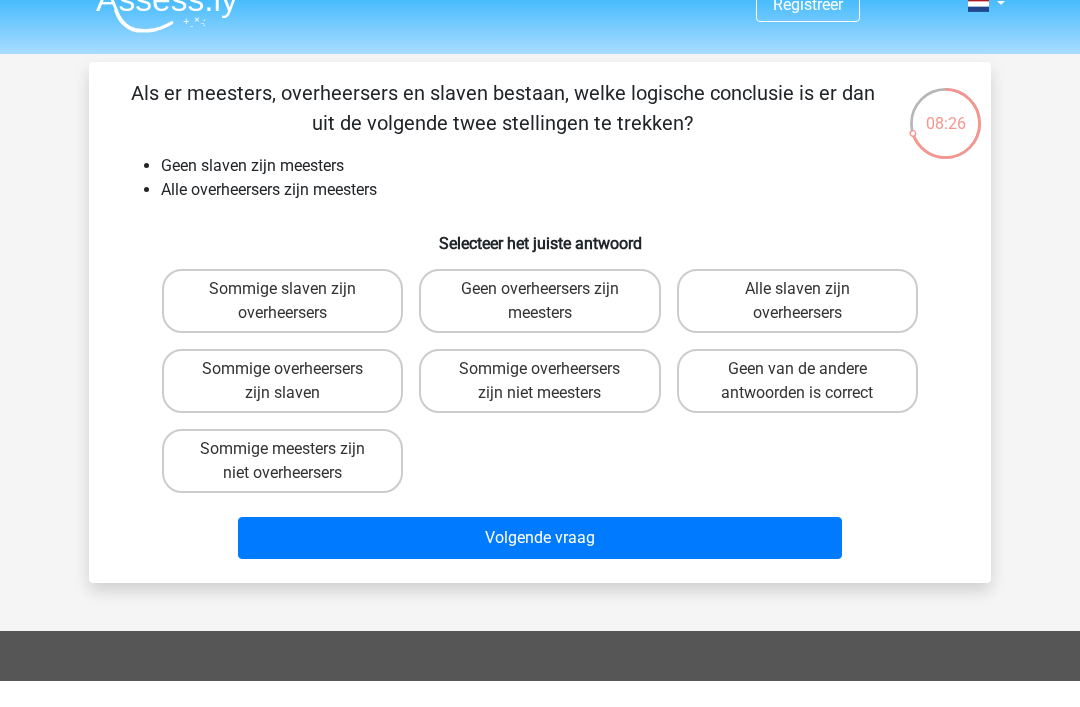 scroll, scrollTop: 31, scrollLeft: 0, axis: vertical 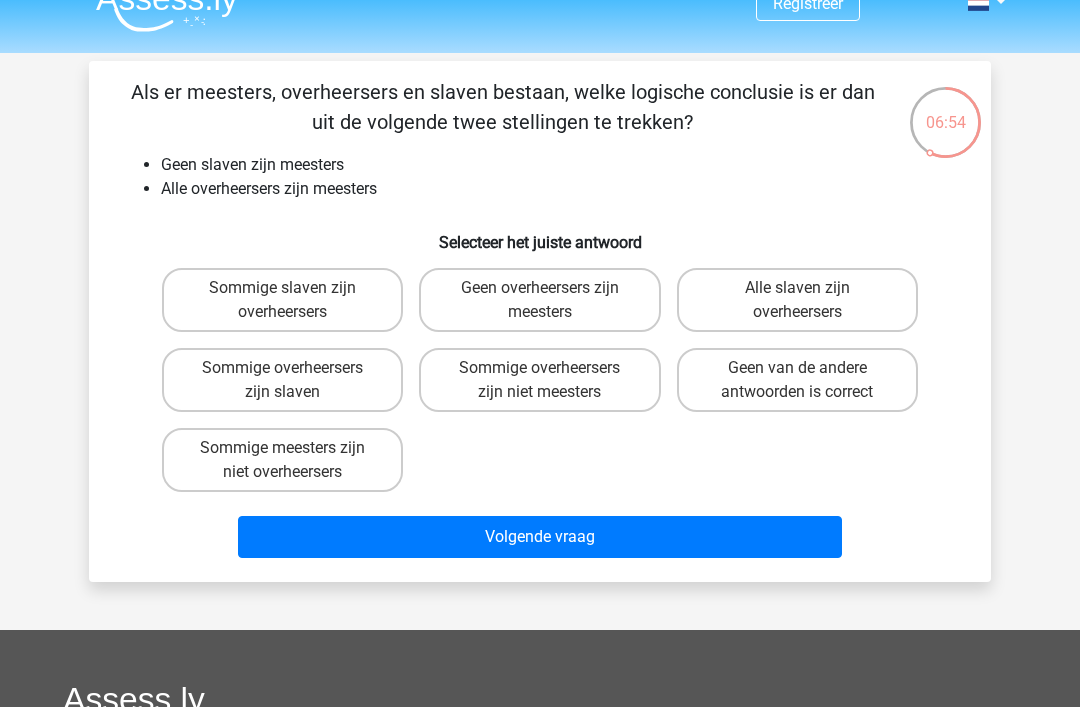 click on "Sommige meesters zijn niet overheersers" at bounding box center (282, 460) 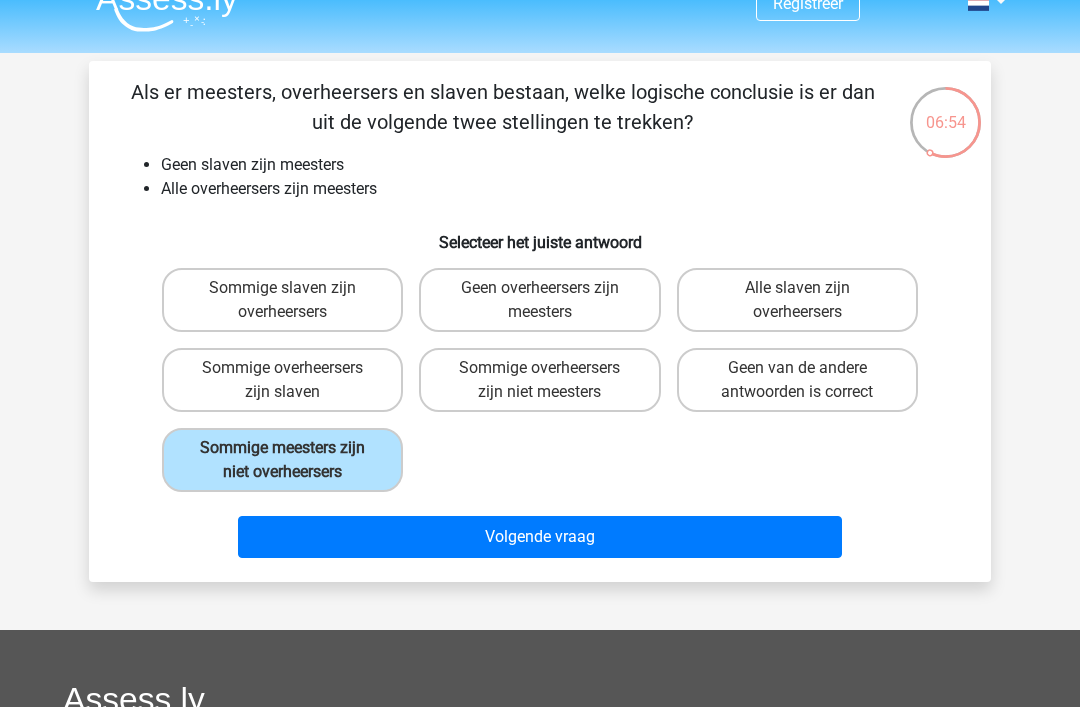click on "Volgende vraag" at bounding box center (540, 537) 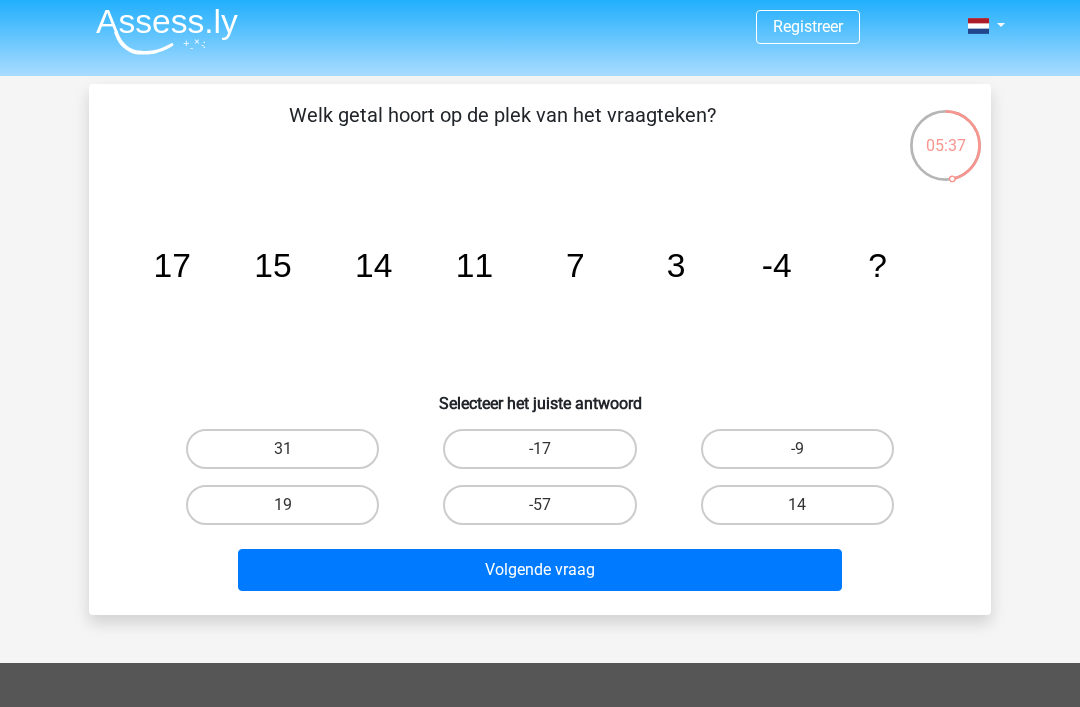 scroll, scrollTop: 6, scrollLeft: 0, axis: vertical 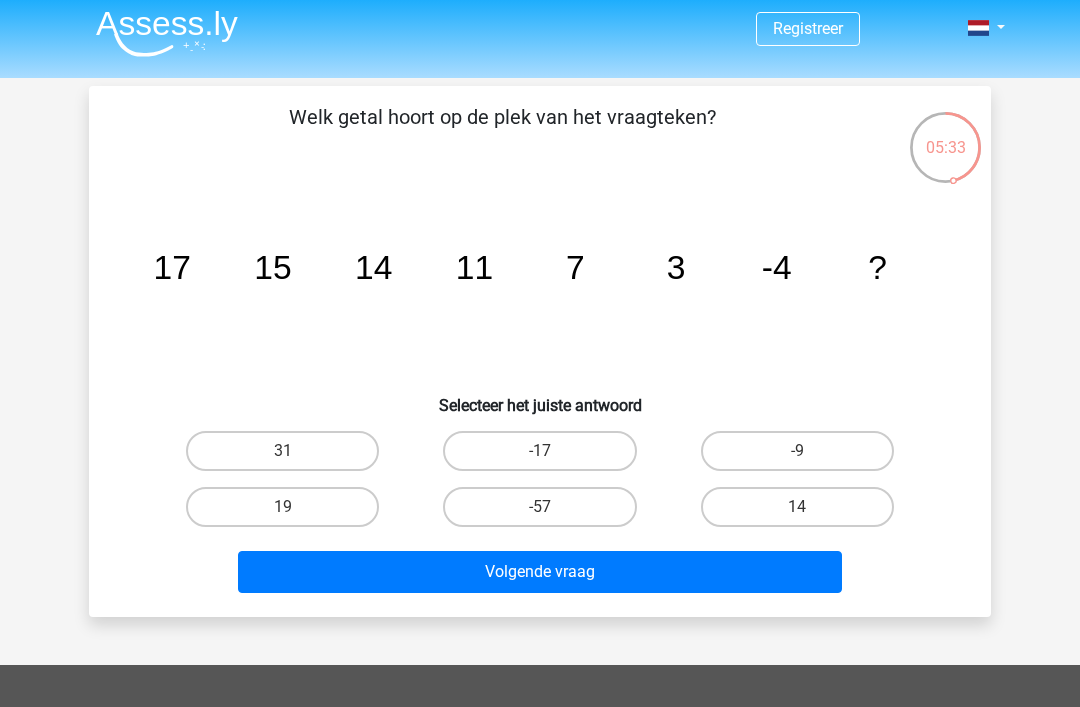 click on "-9" at bounding box center [797, 451] 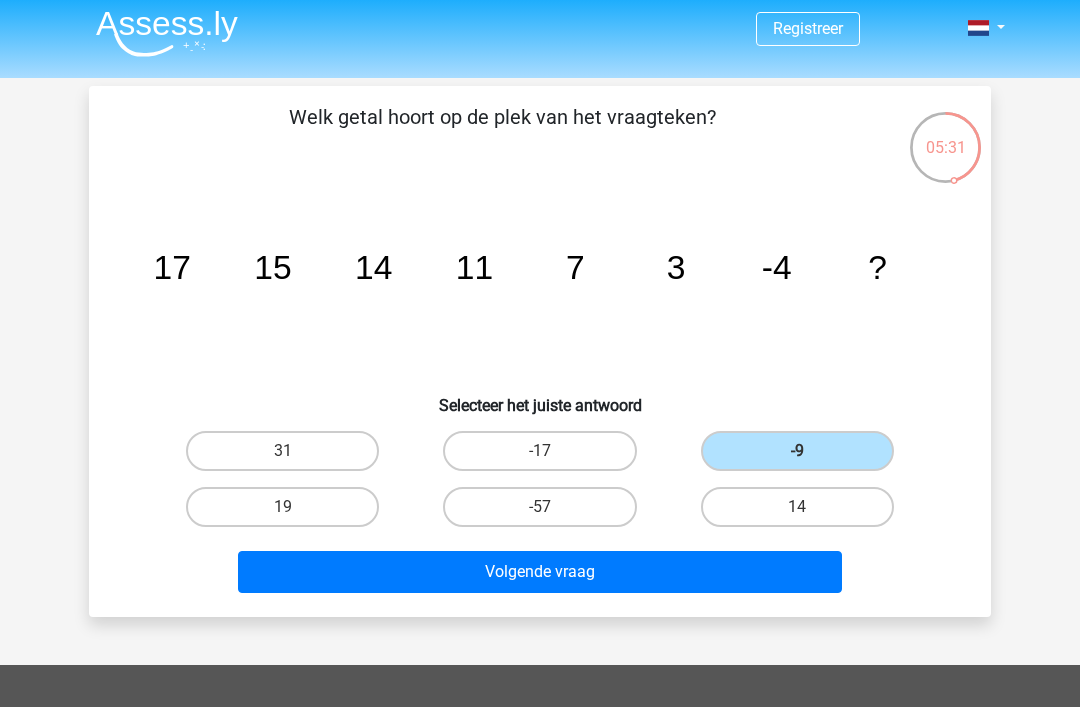 click on "Volgende vraag" at bounding box center (540, 572) 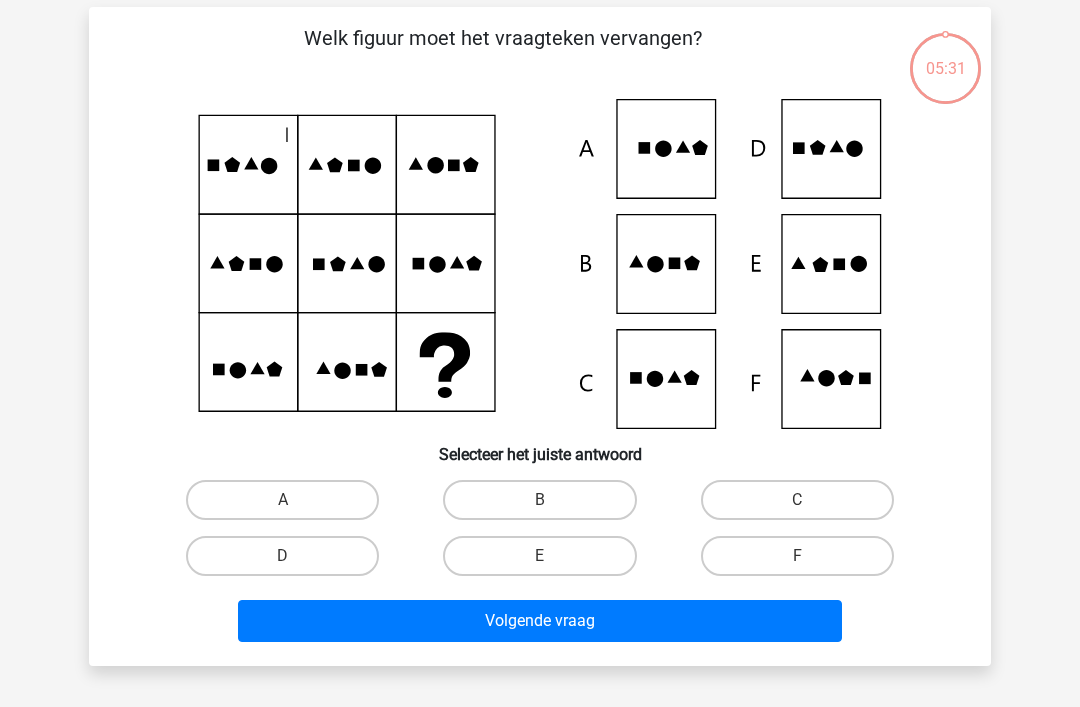 scroll, scrollTop: 92, scrollLeft: 0, axis: vertical 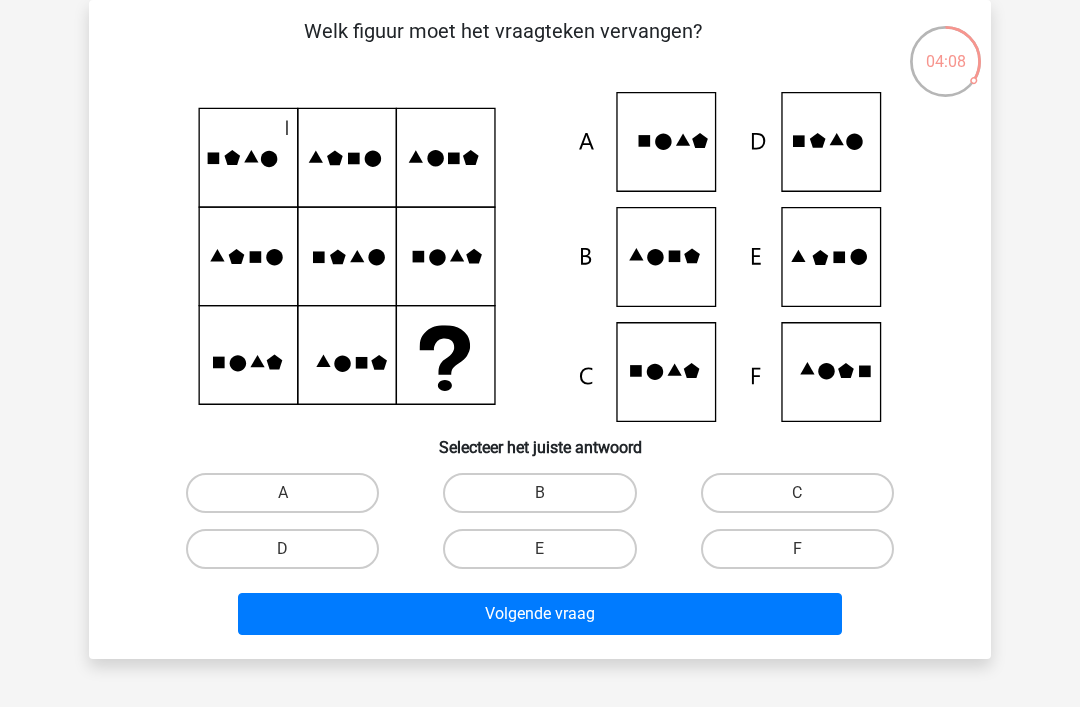 click on "E" at bounding box center (539, 549) 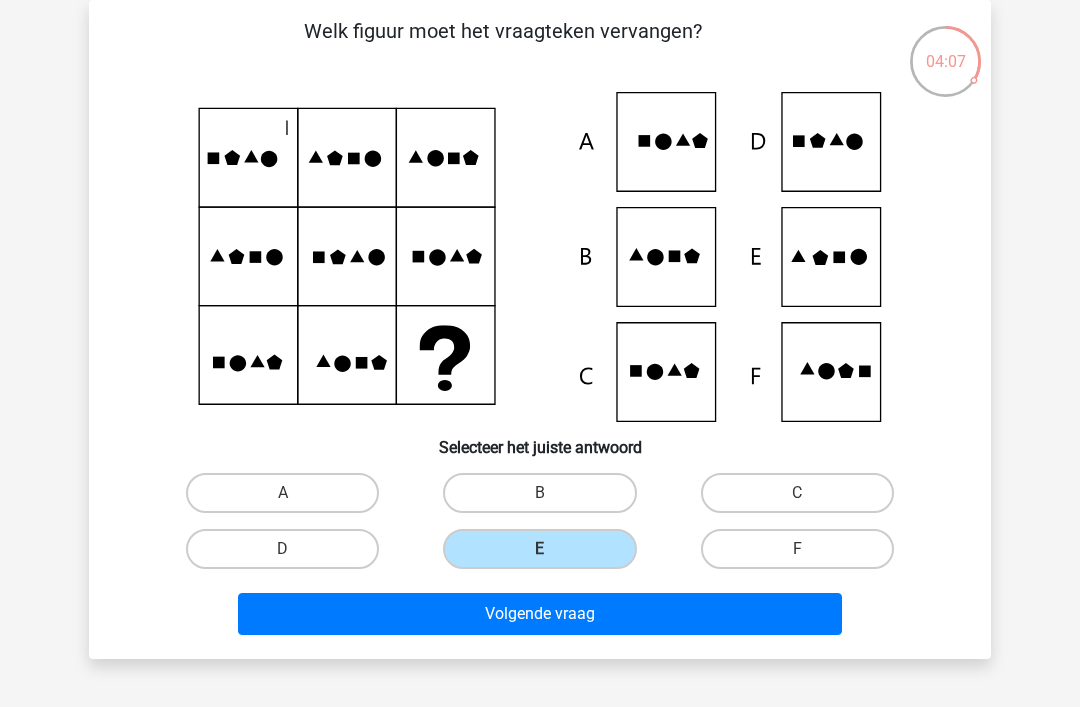 click on "Volgende vraag" at bounding box center [540, 614] 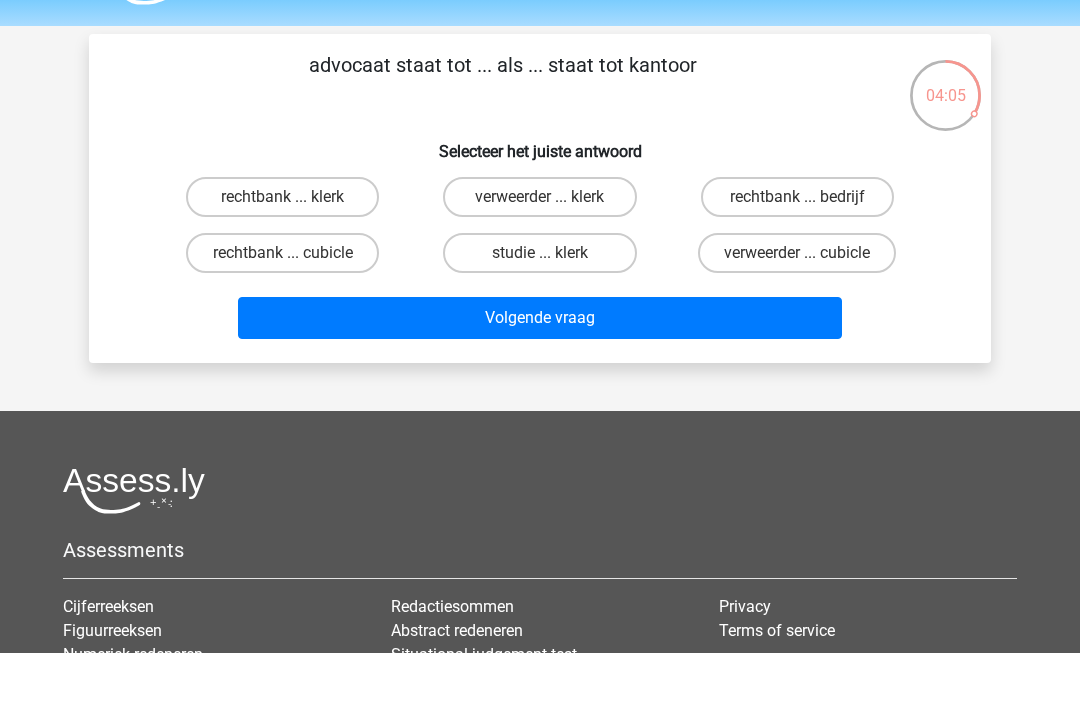 scroll, scrollTop: 58, scrollLeft: 0, axis: vertical 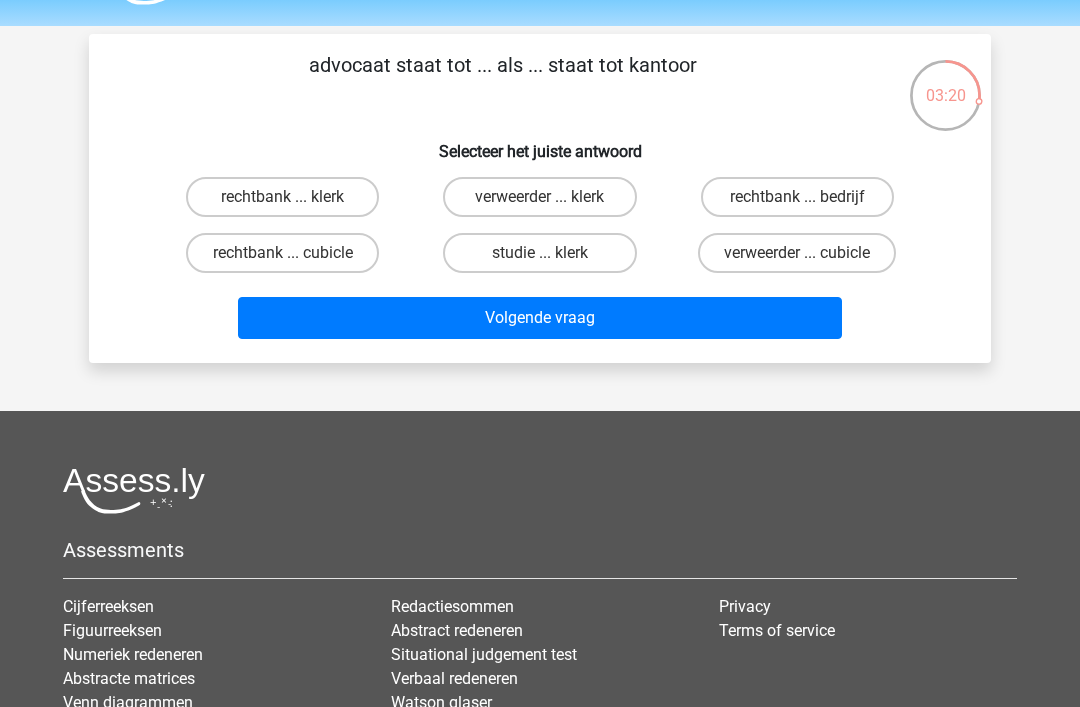 click on "rechtbank ... klerk" at bounding box center [282, 197] 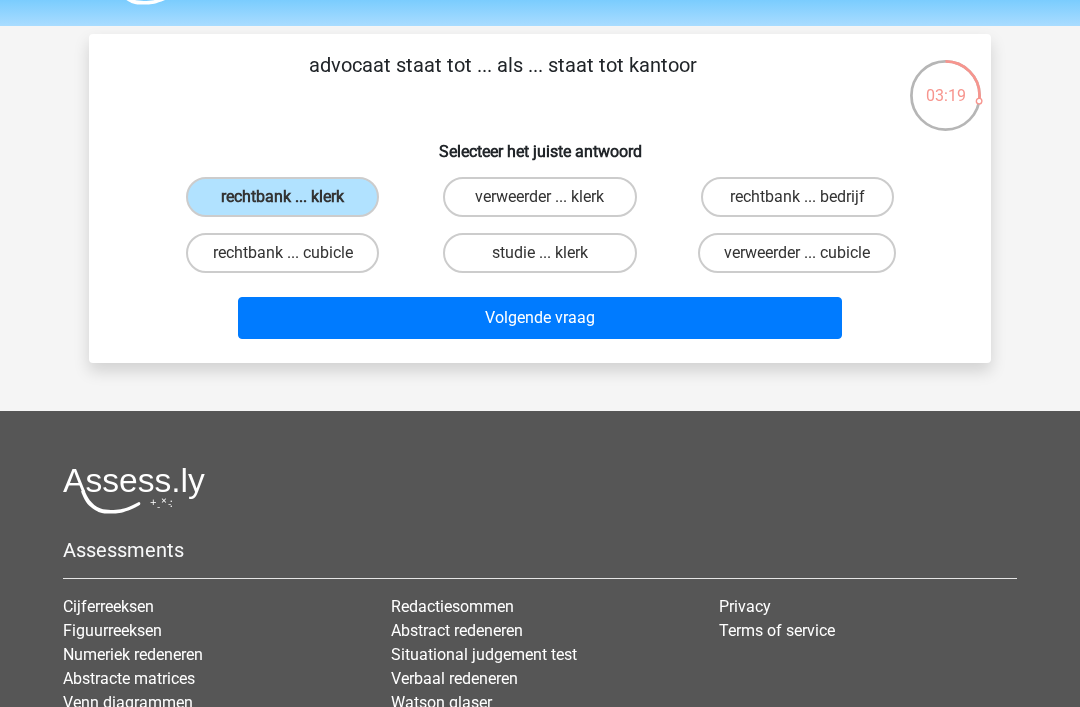 click on "Volgende vraag" at bounding box center (540, 318) 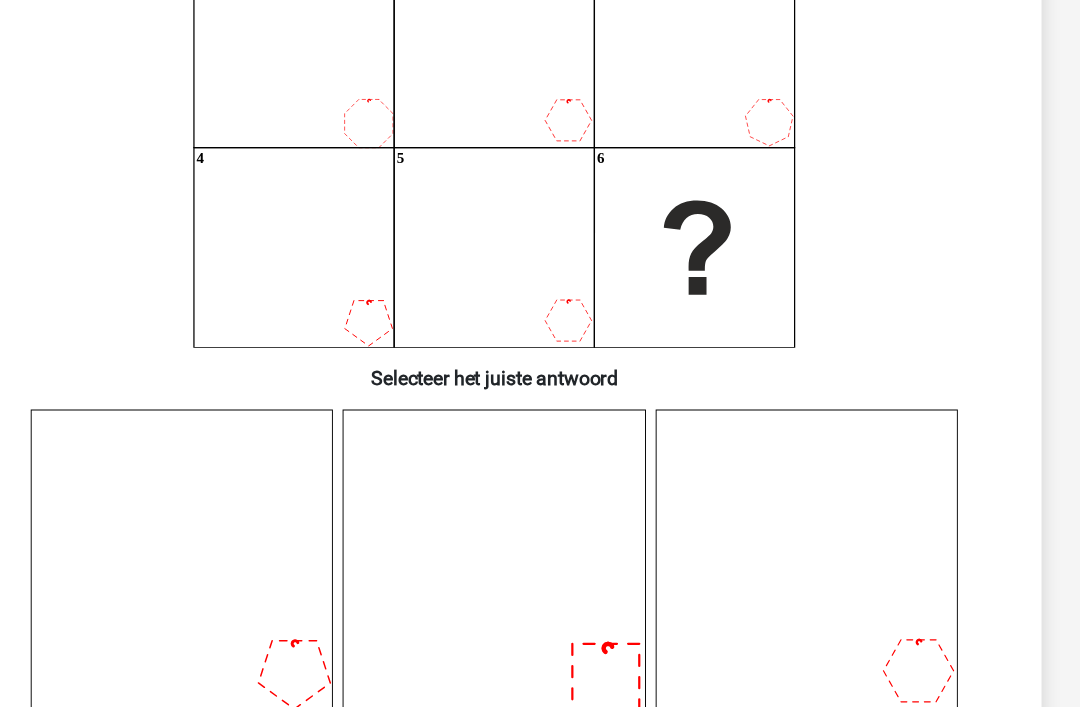 scroll, scrollTop: 225, scrollLeft: 0, axis: vertical 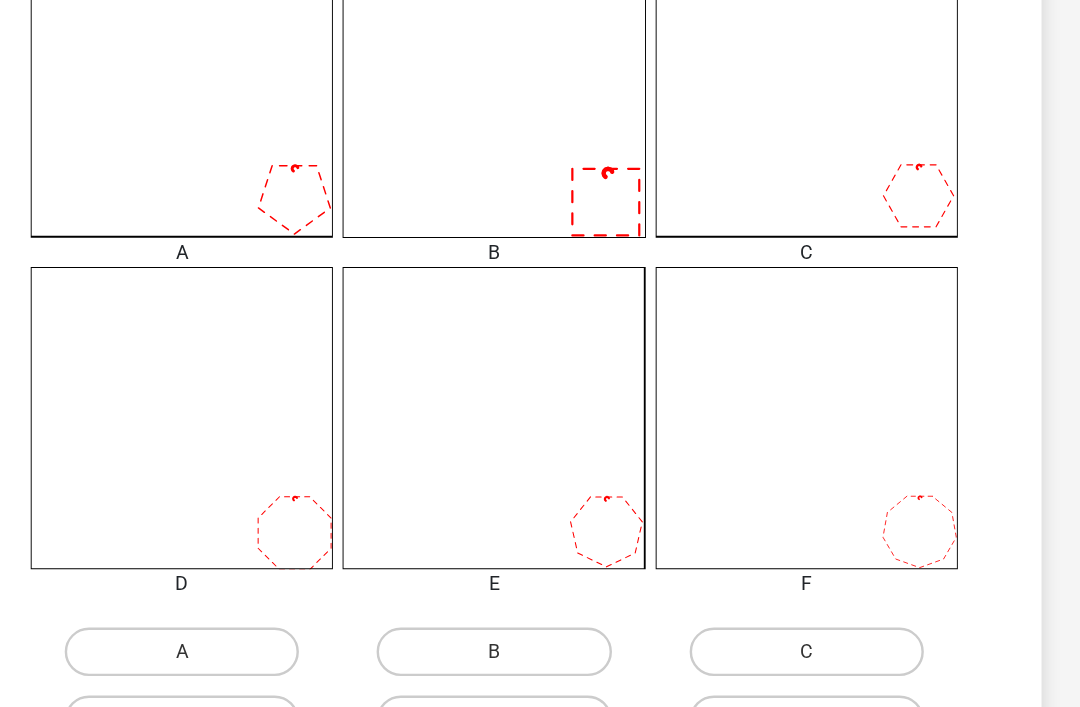 click on "B" at bounding box center [539, 608] 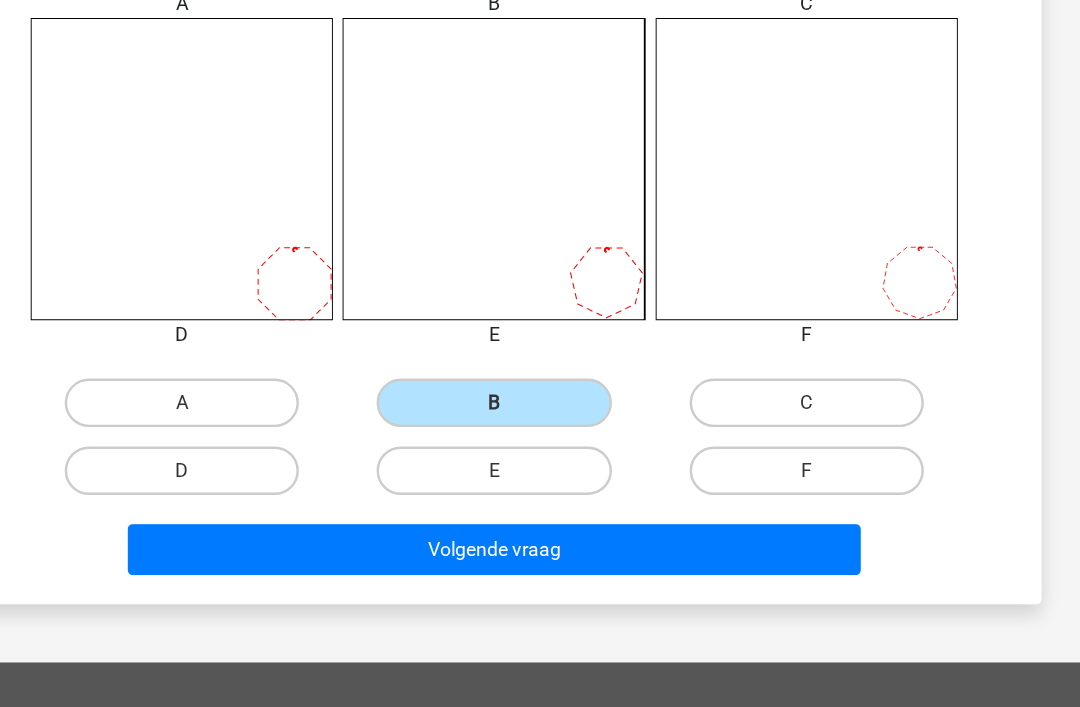 click on "Volgende vraag" at bounding box center (540, 524) 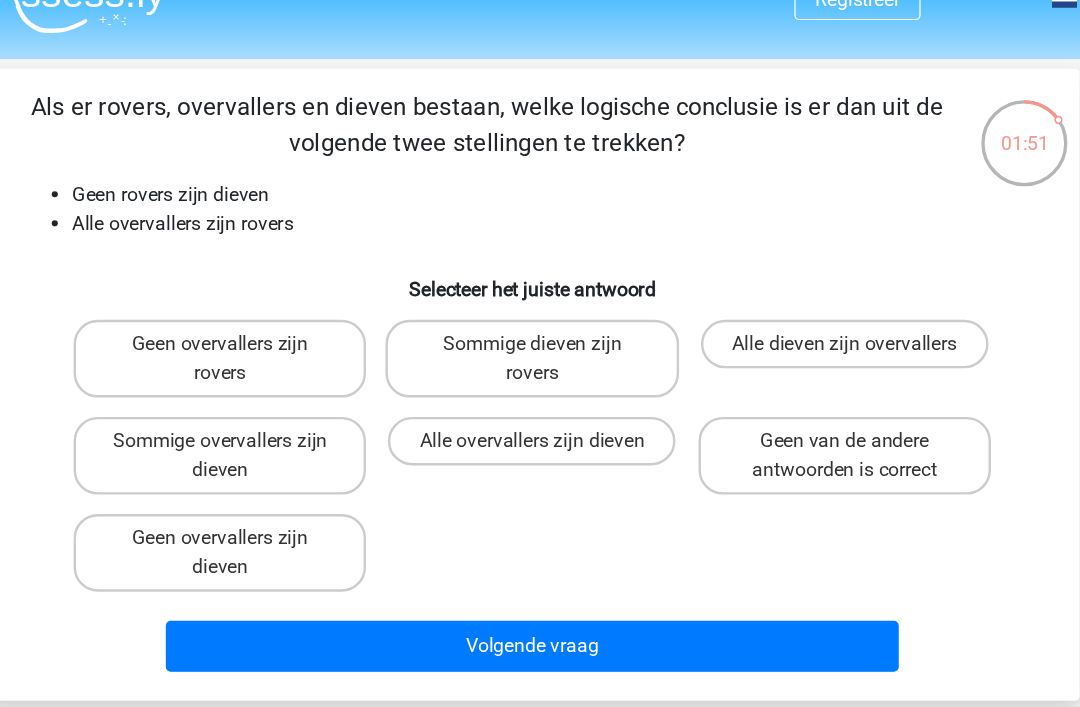 scroll, scrollTop: 36, scrollLeft: 0, axis: vertical 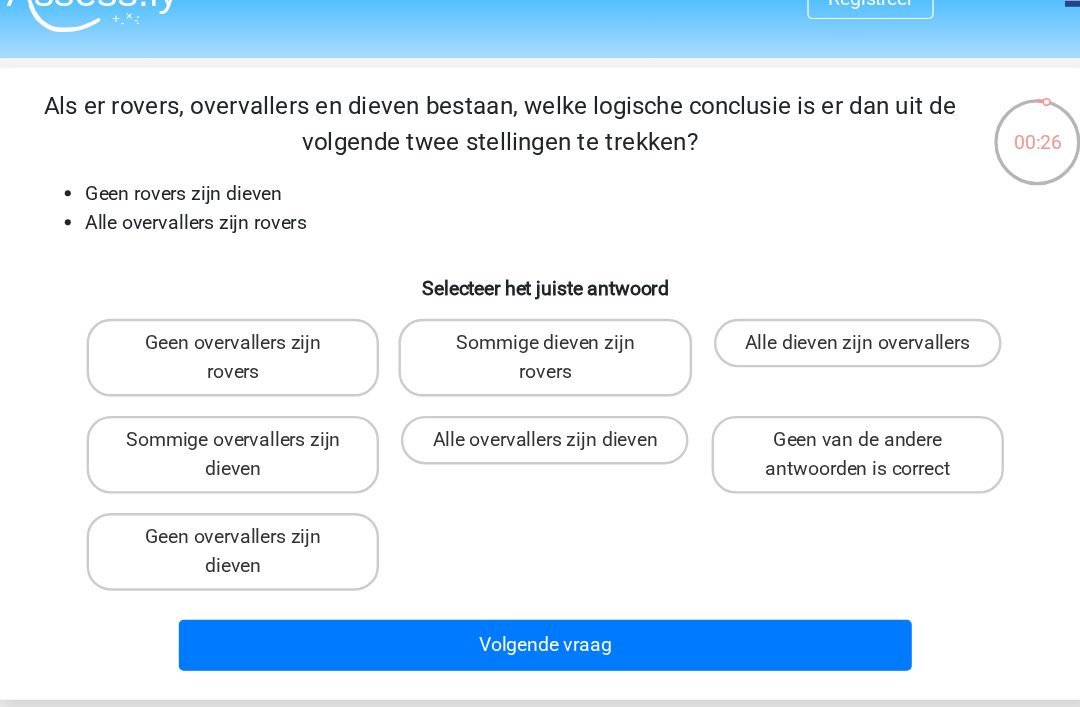 click on "Alle overvallers zijn dieven" at bounding box center (539, 363) 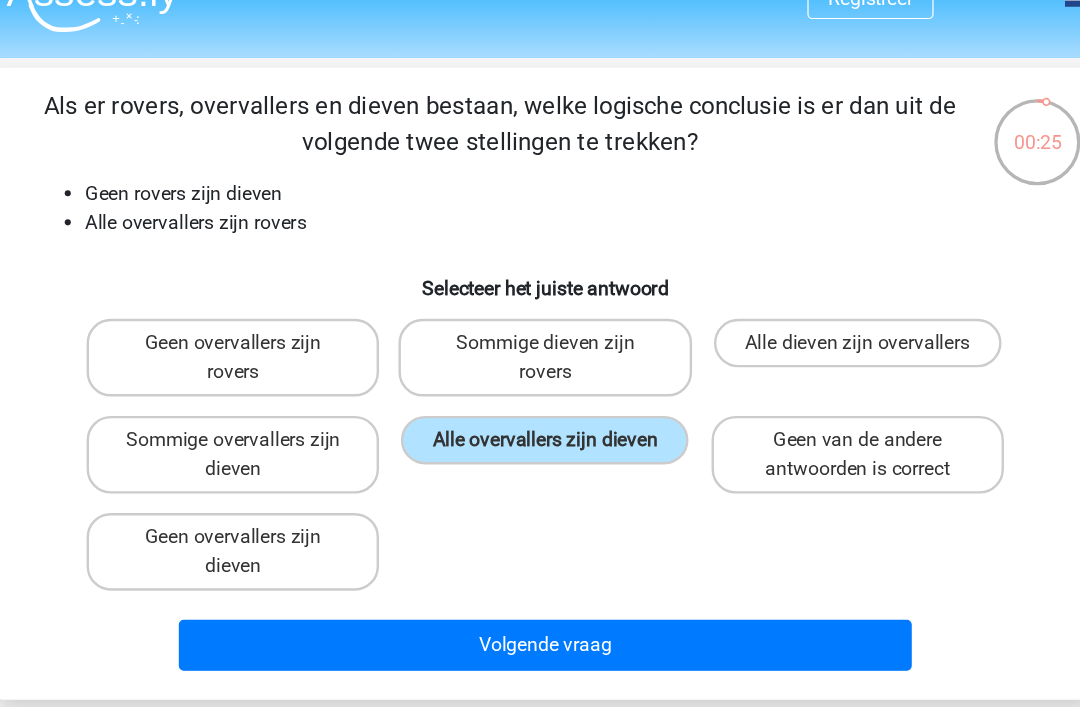 click on "Volgende vraag" at bounding box center (540, 532) 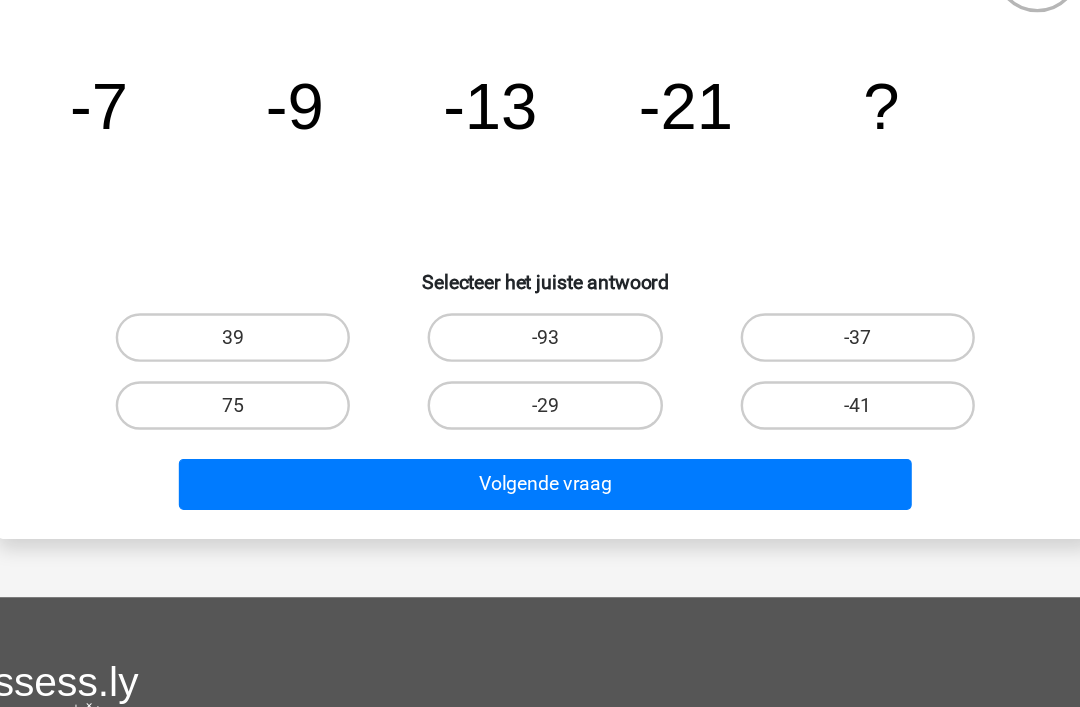 scroll, scrollTop: 108, scrollLeft: 0, axis: vertical 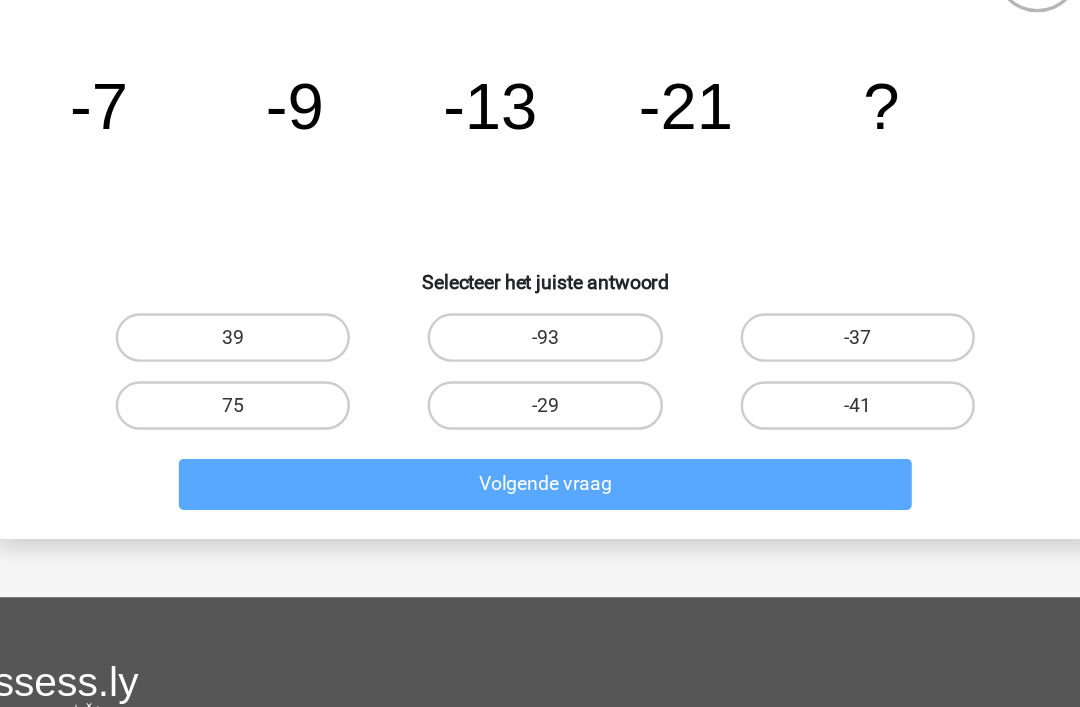 click on "-29" at bounding box center [539, 405] 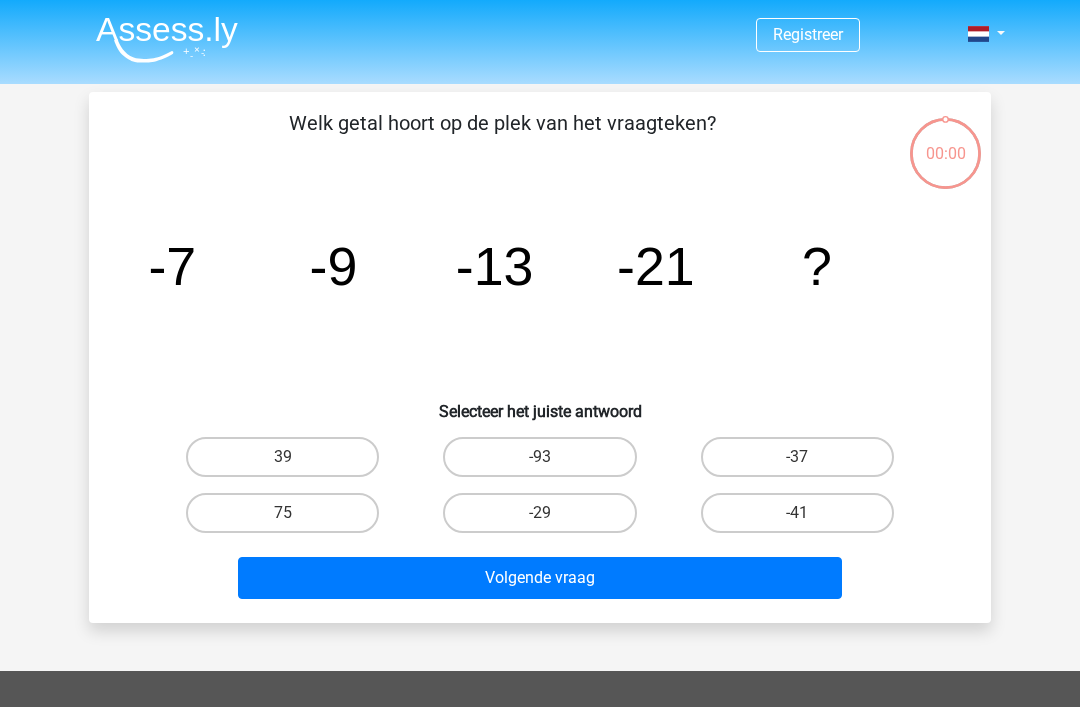 scroll, scrollTop: 232, scrollLeft: 91, axis: both 